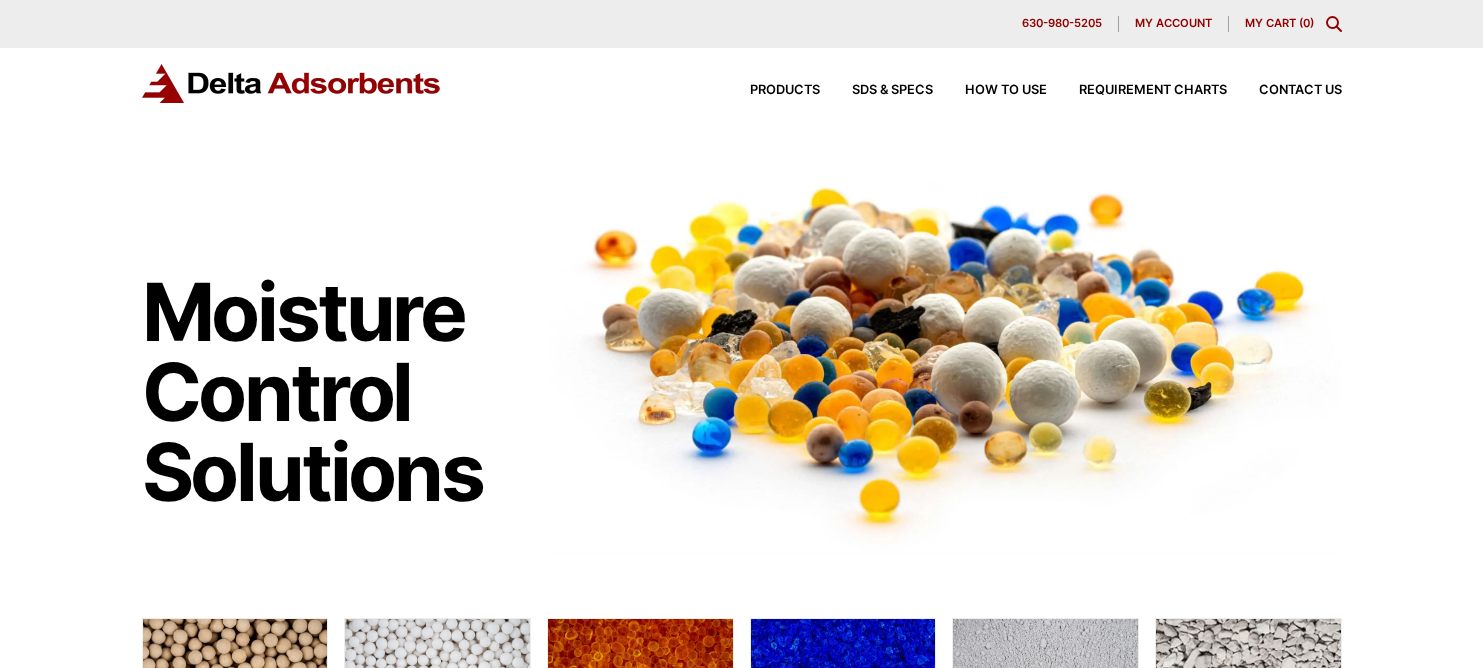 scroll, scrollTop: 0, scrollLeft: 0, axis: both 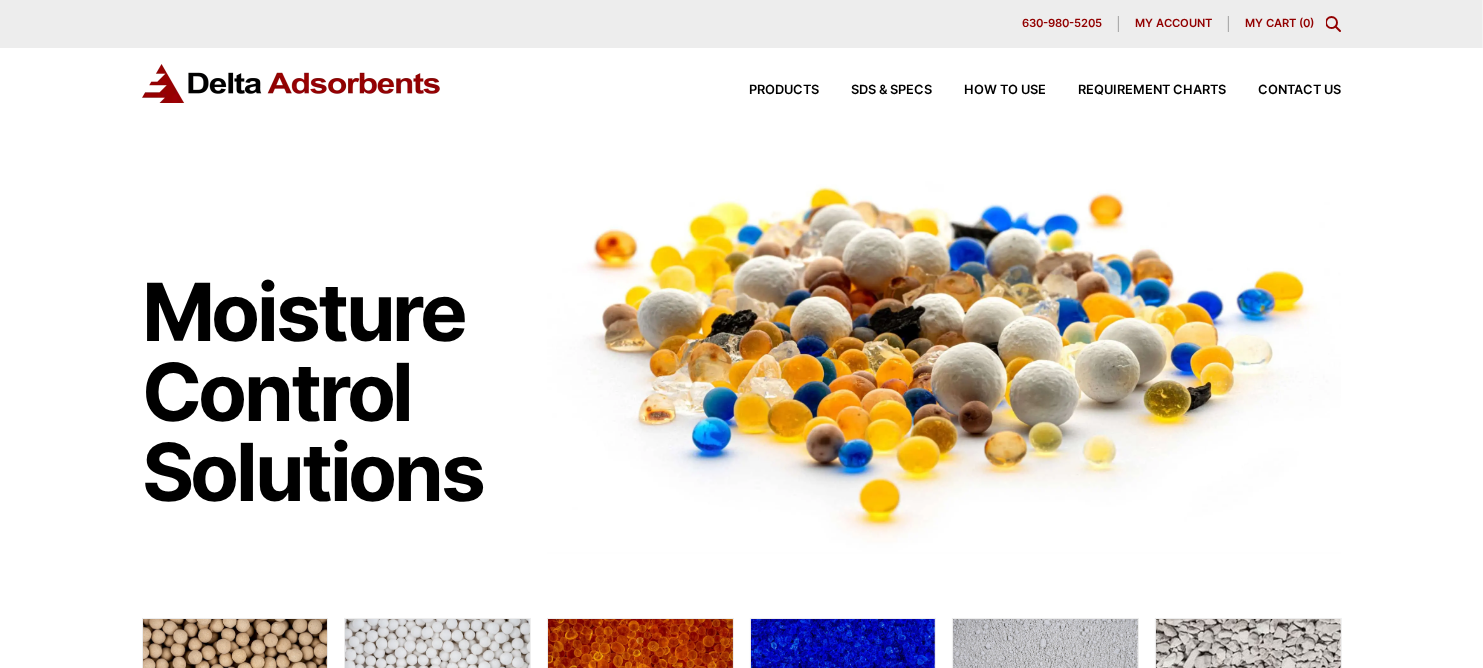 click on "My Cart ( 0 )" at bounding box center (1279, 23) 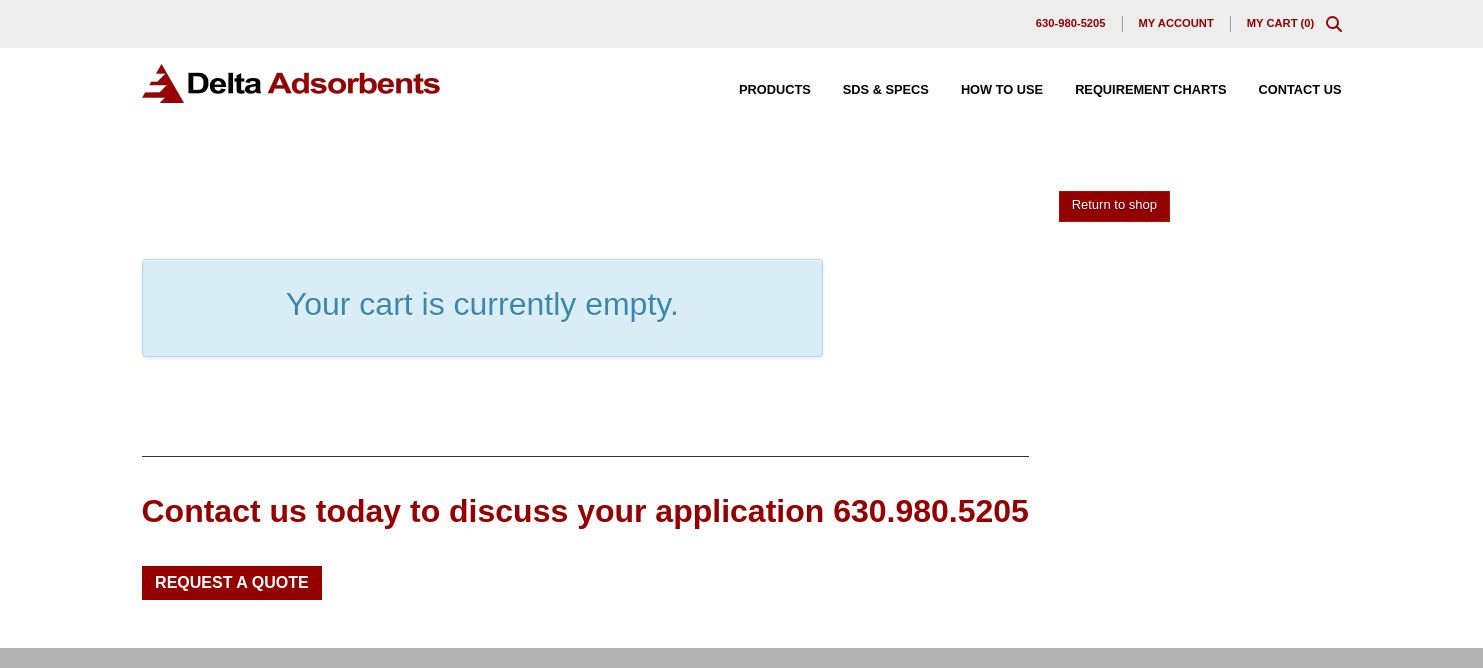 scroll, scrollTop: 0, scrollLeft: 0, axis: both 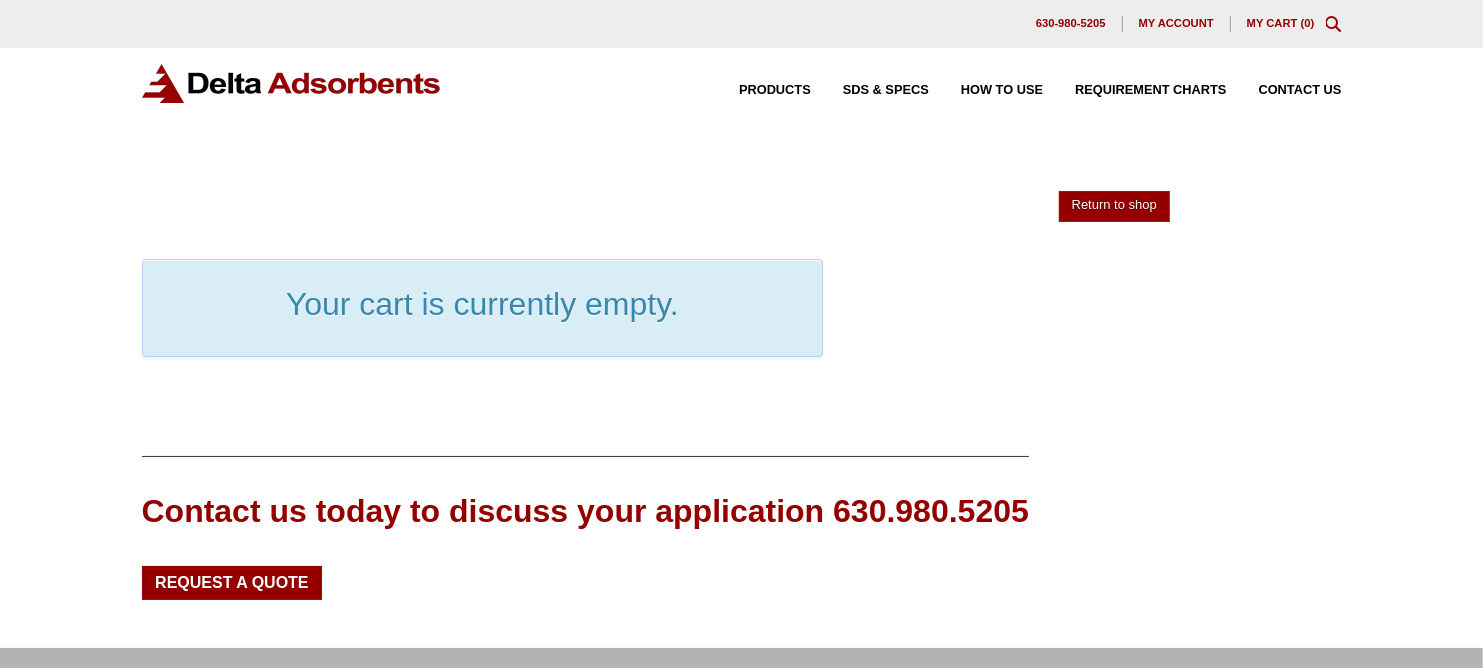 click at bounding box center [1334, 24] 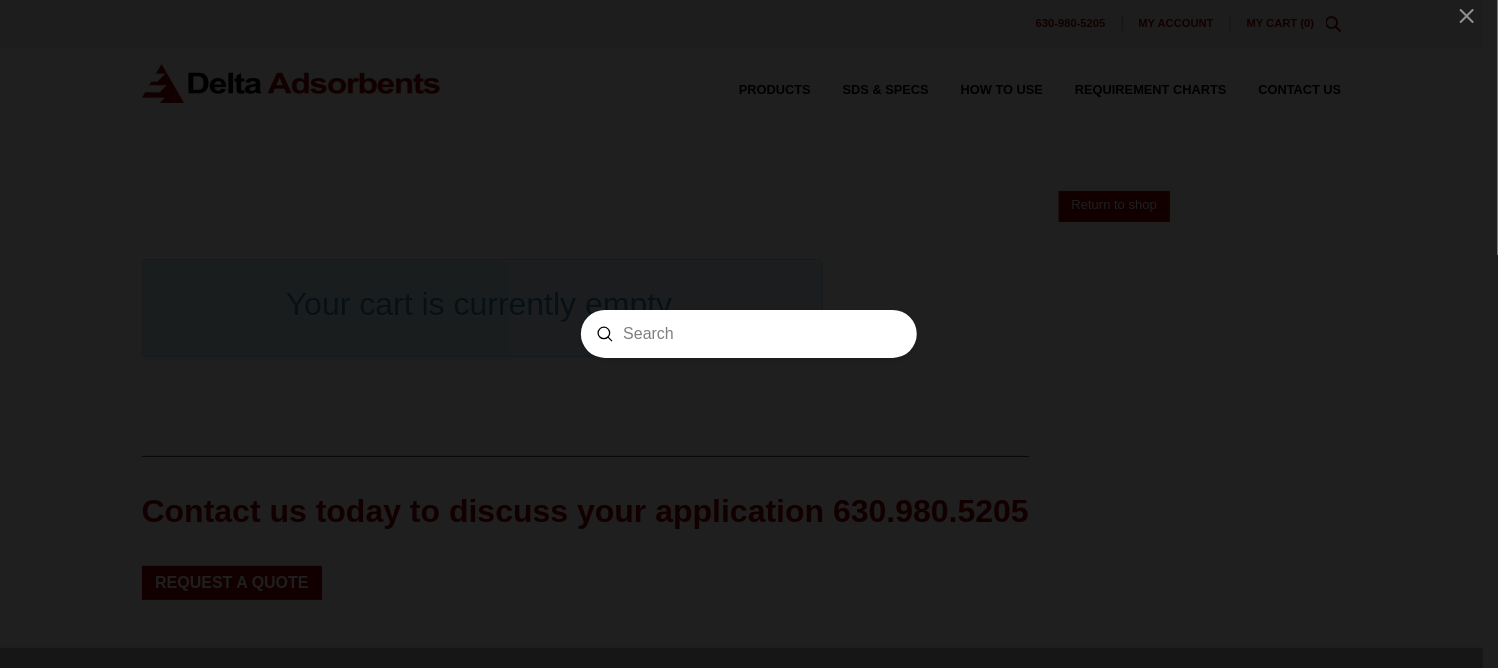 paste on "SGUP1TD" 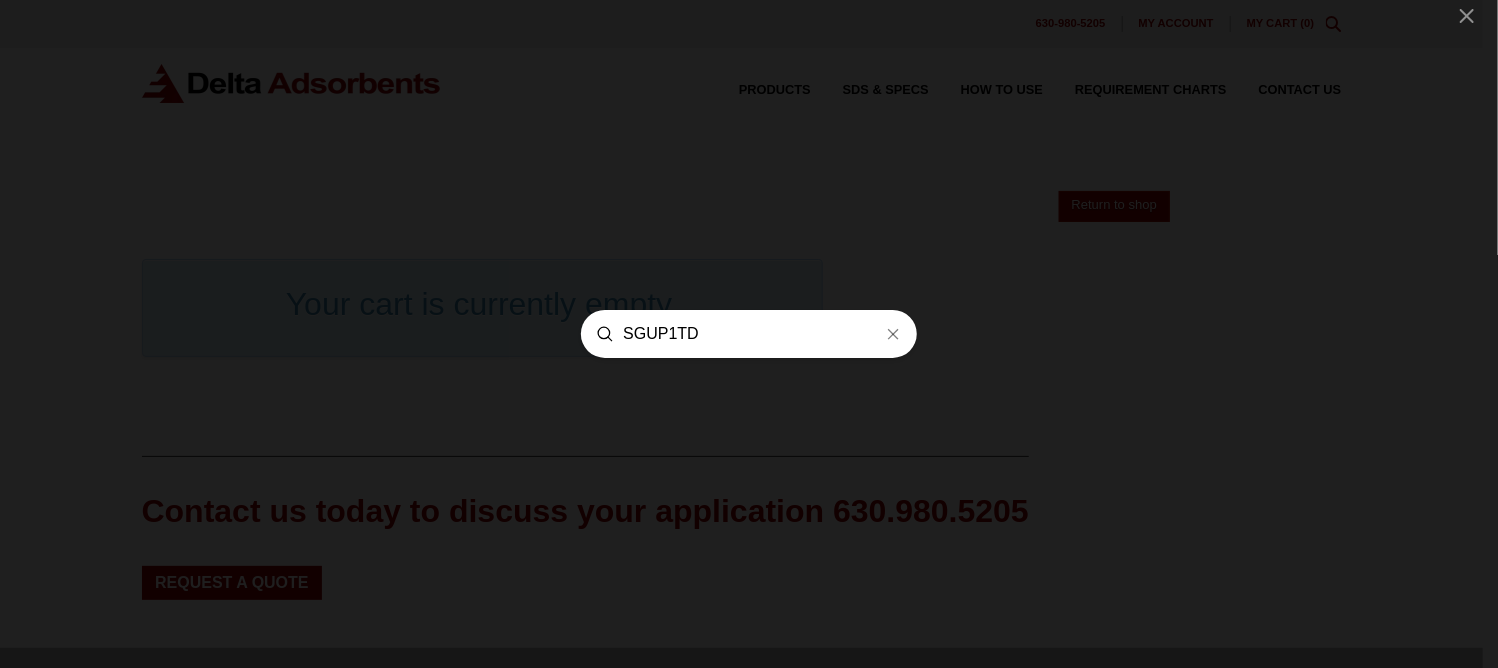 type on "SGUP1TD" 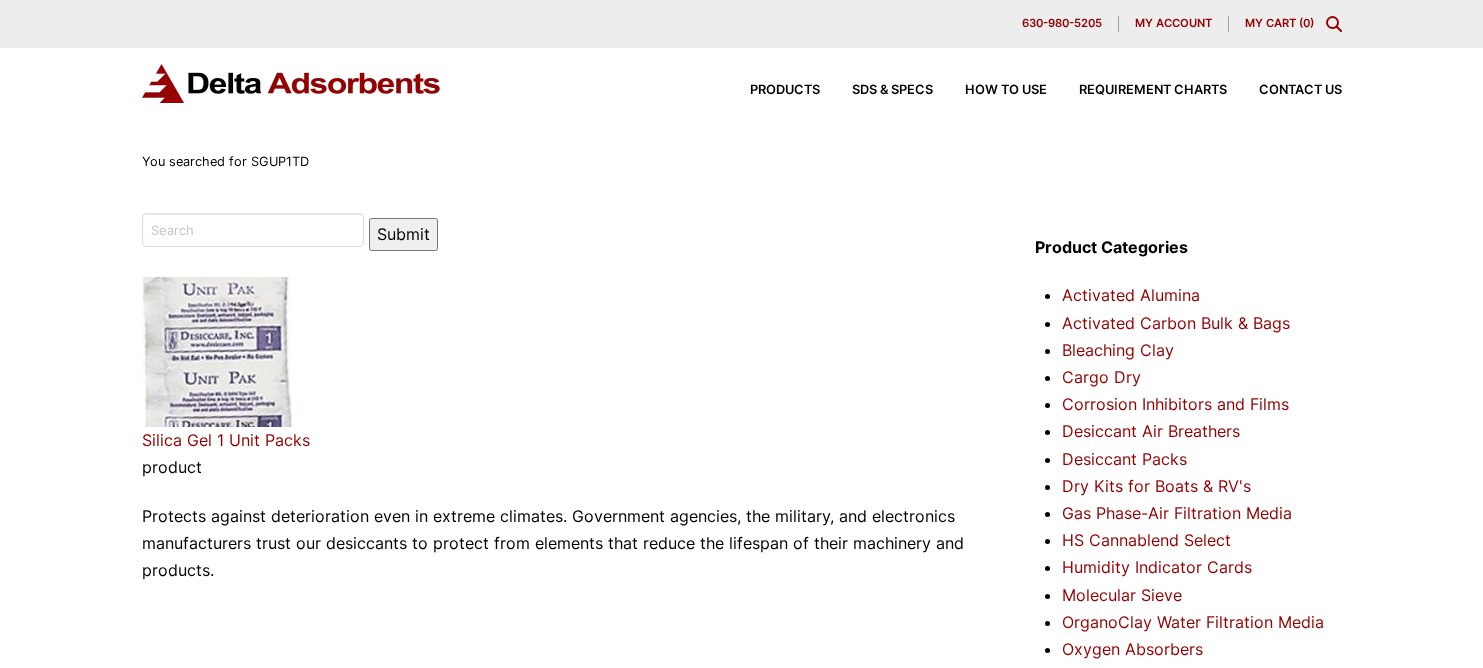 scroll, scrollTop: 0, scrollLeft: 0, axis: both 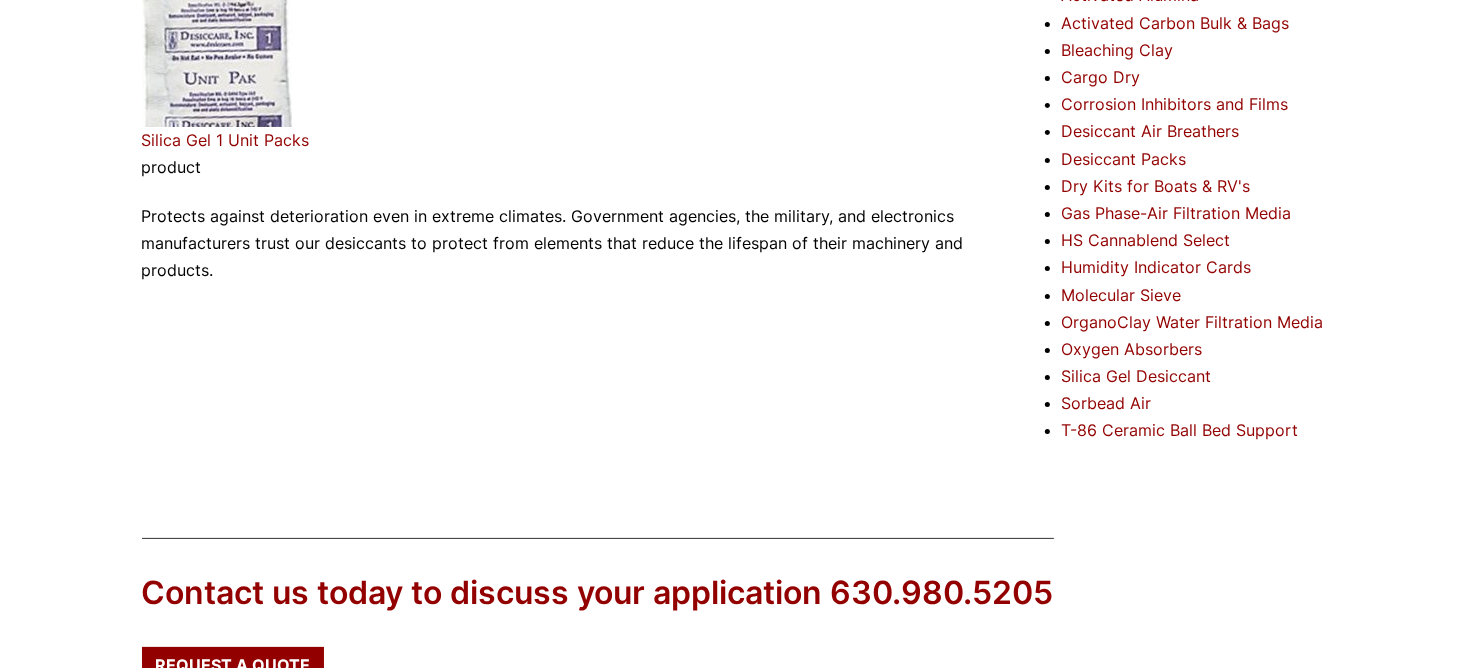 click on "Silica Gel 1 Unit Packs" at bounding box center (226, 140) 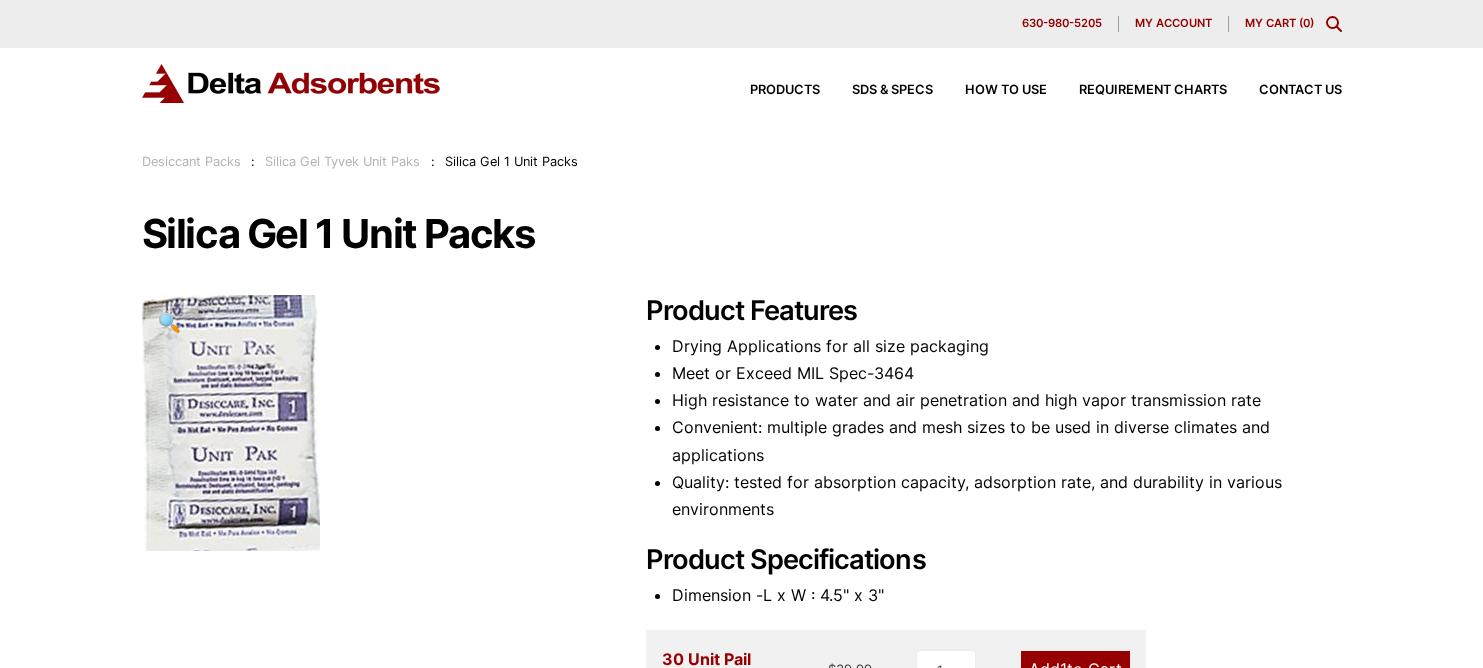 scroll, scrollTop: 0, scrollLeft: 0, axis: both 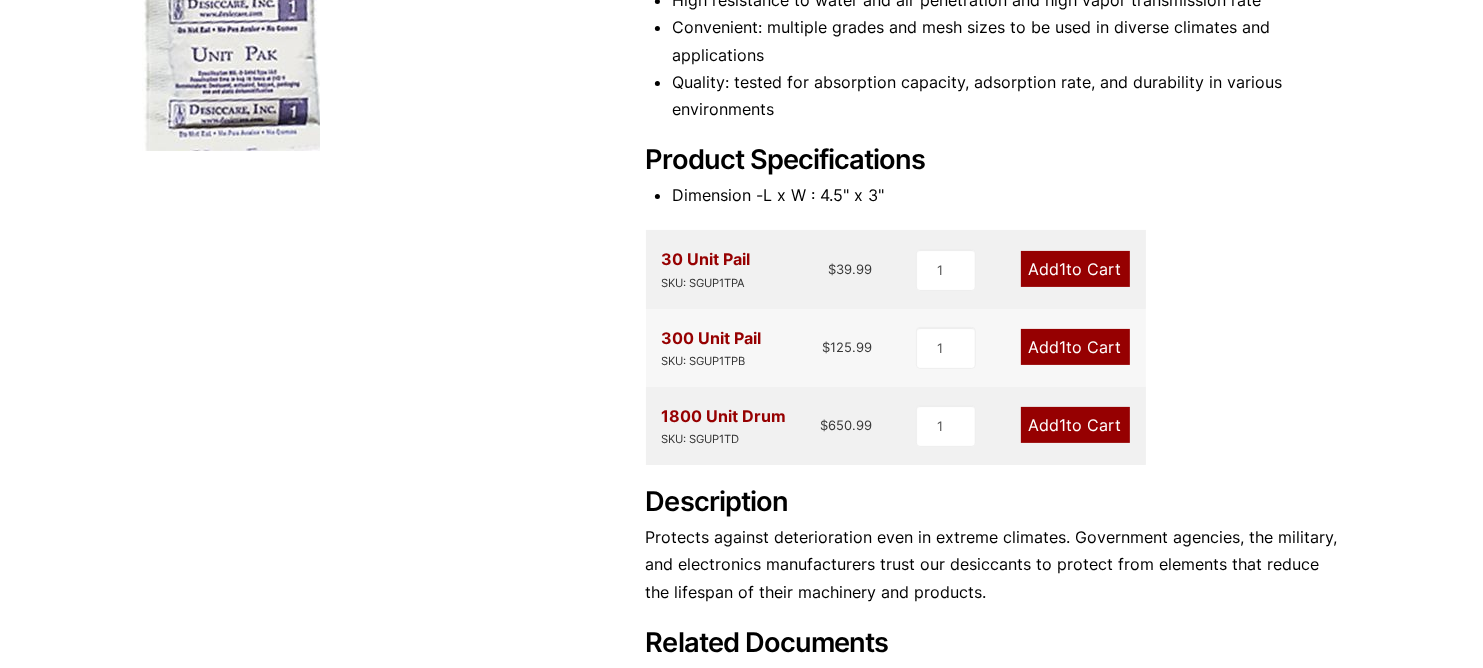 click on "Add  1  to Cart" at bounding box center [1075, 347] 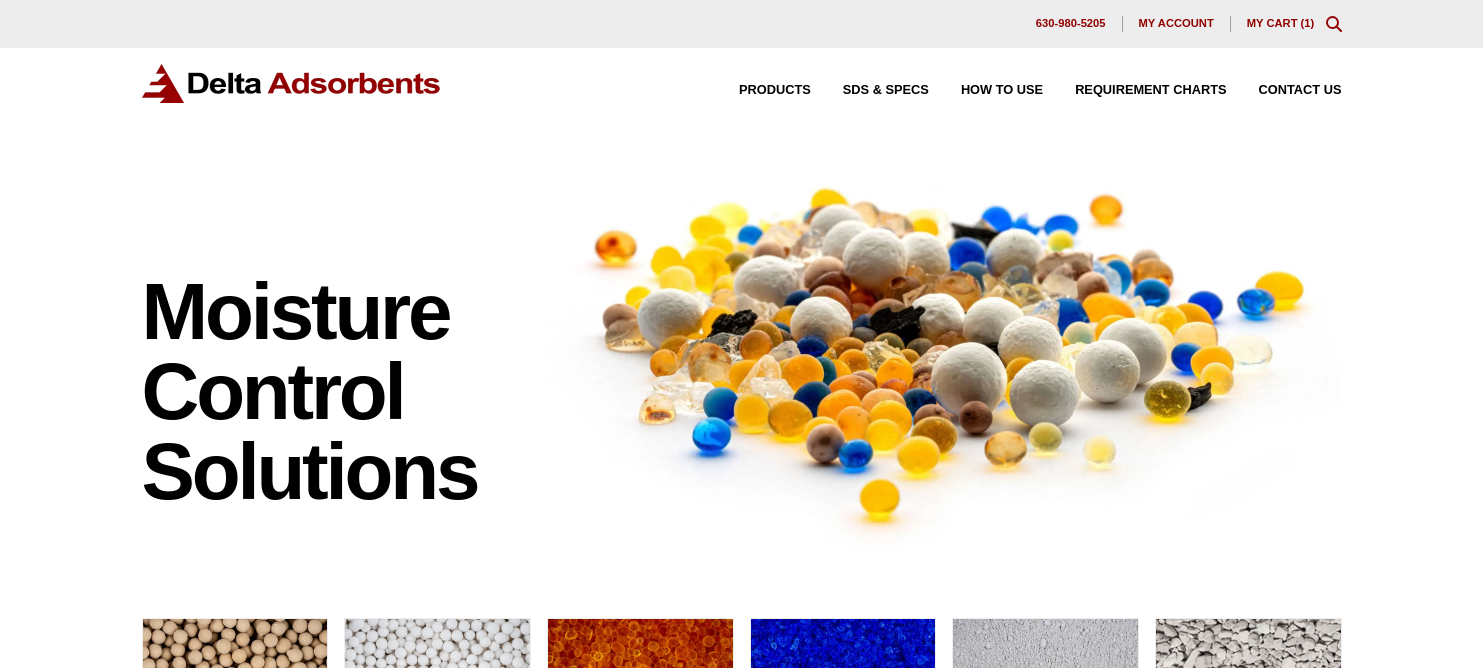 scroll, scrollTop: 0, scrollLeft: 0, axis: both 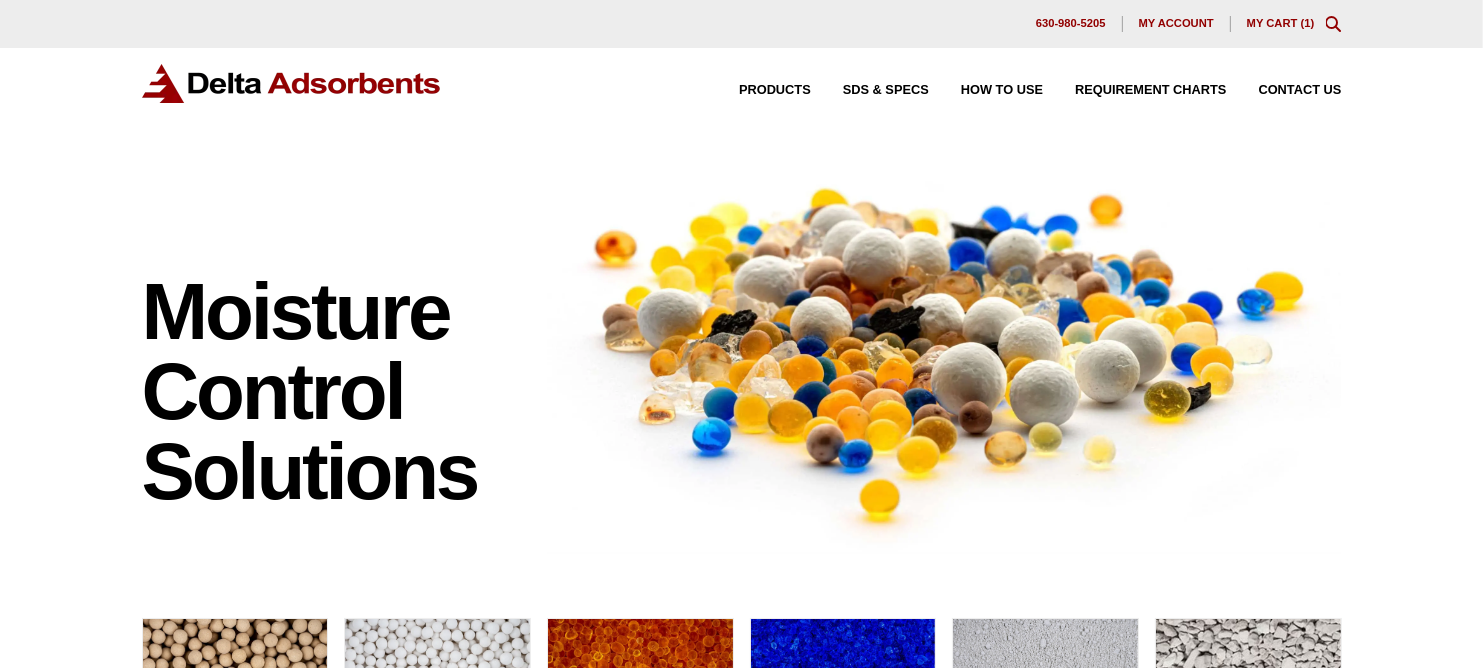 click on "My Cart ( 1 )" at bounding box center [1281, 23] 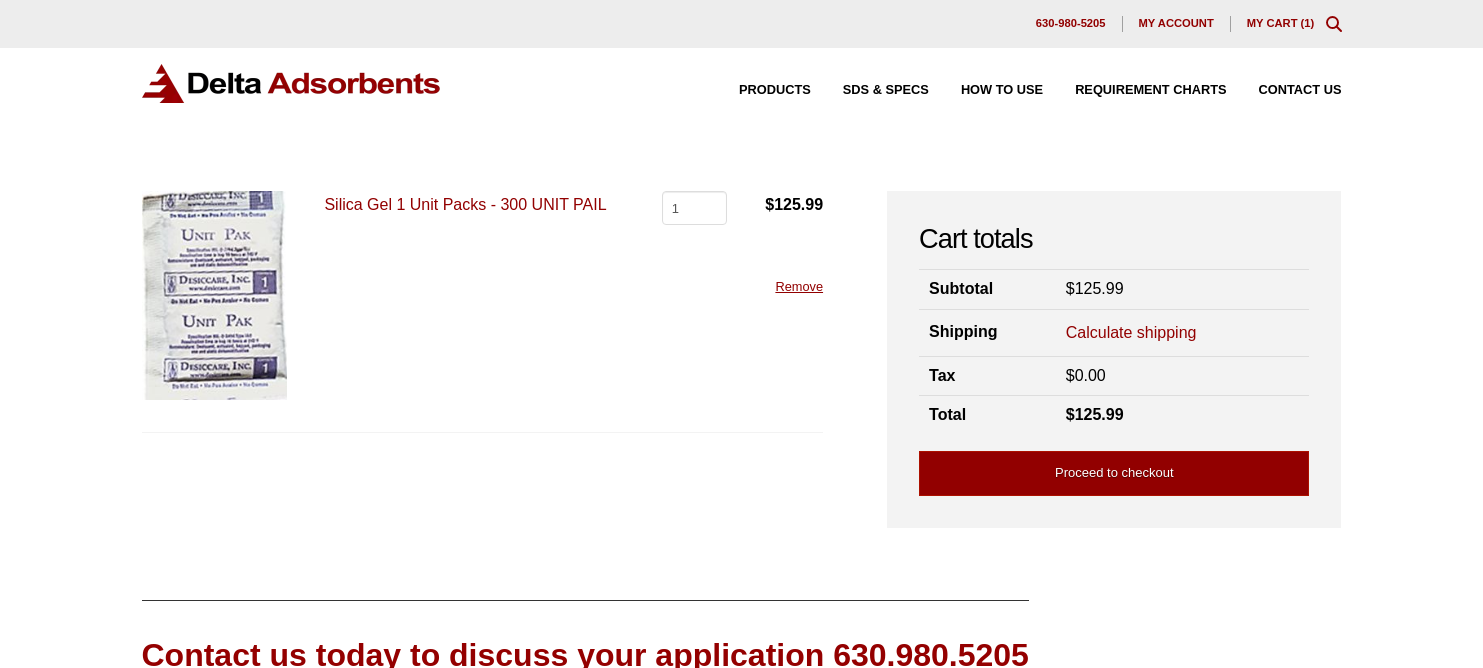 scroll, scrollTop: 0, scrollLeft: 0, axis: both 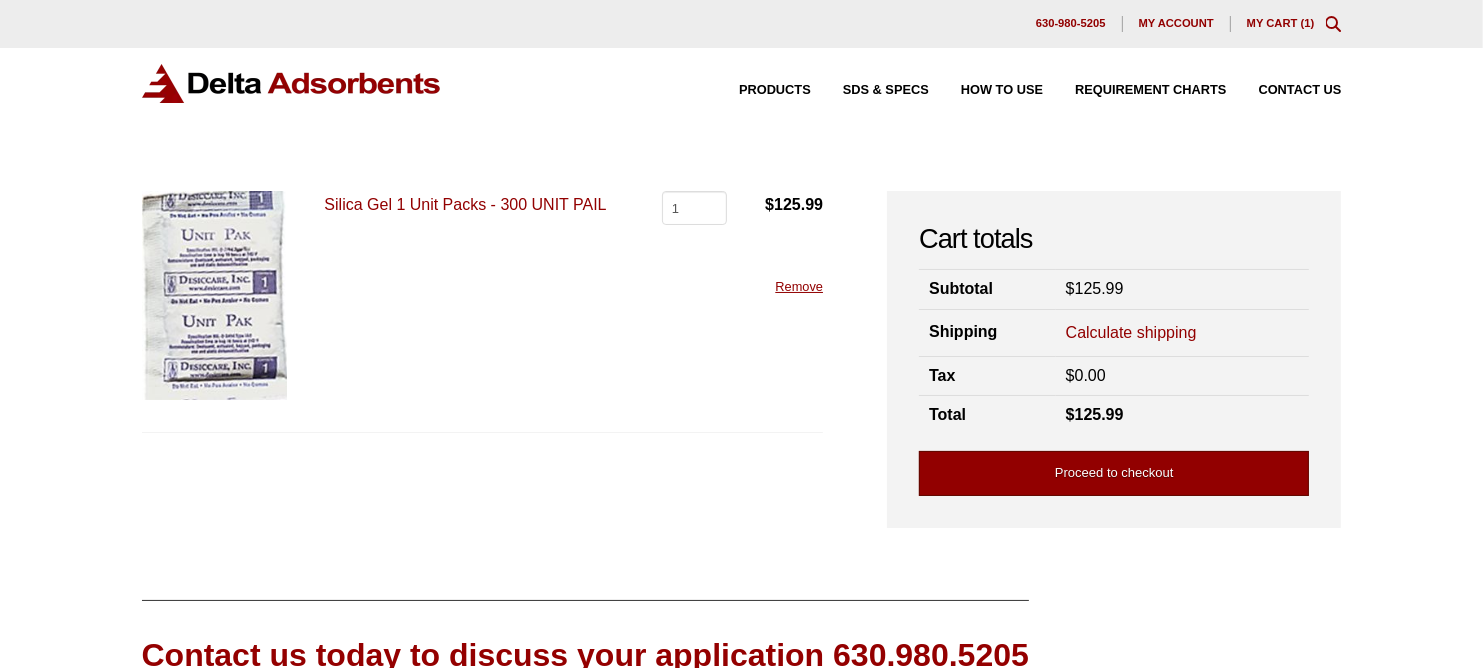 click on "Proceed to checkout" at bounding box center [1114, 473] 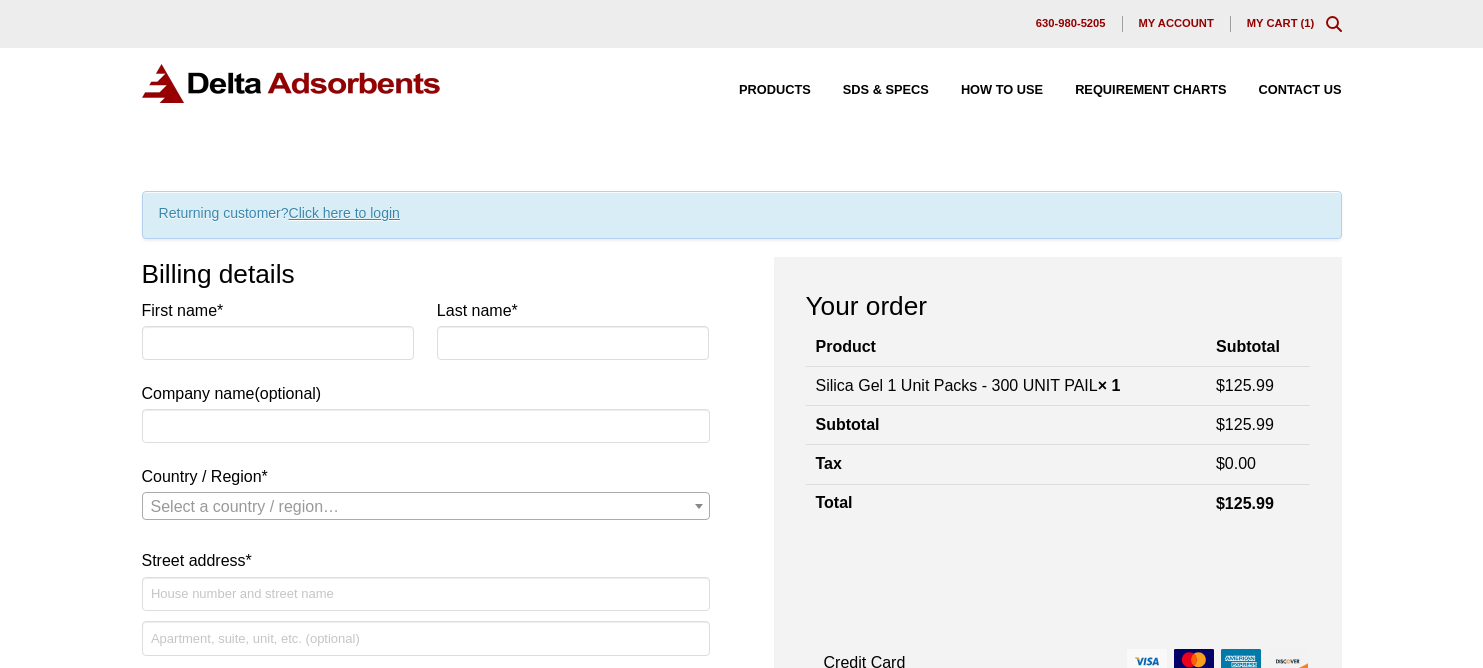 scroll, scrollTop: 0, scrollLeft: 0, axis: both 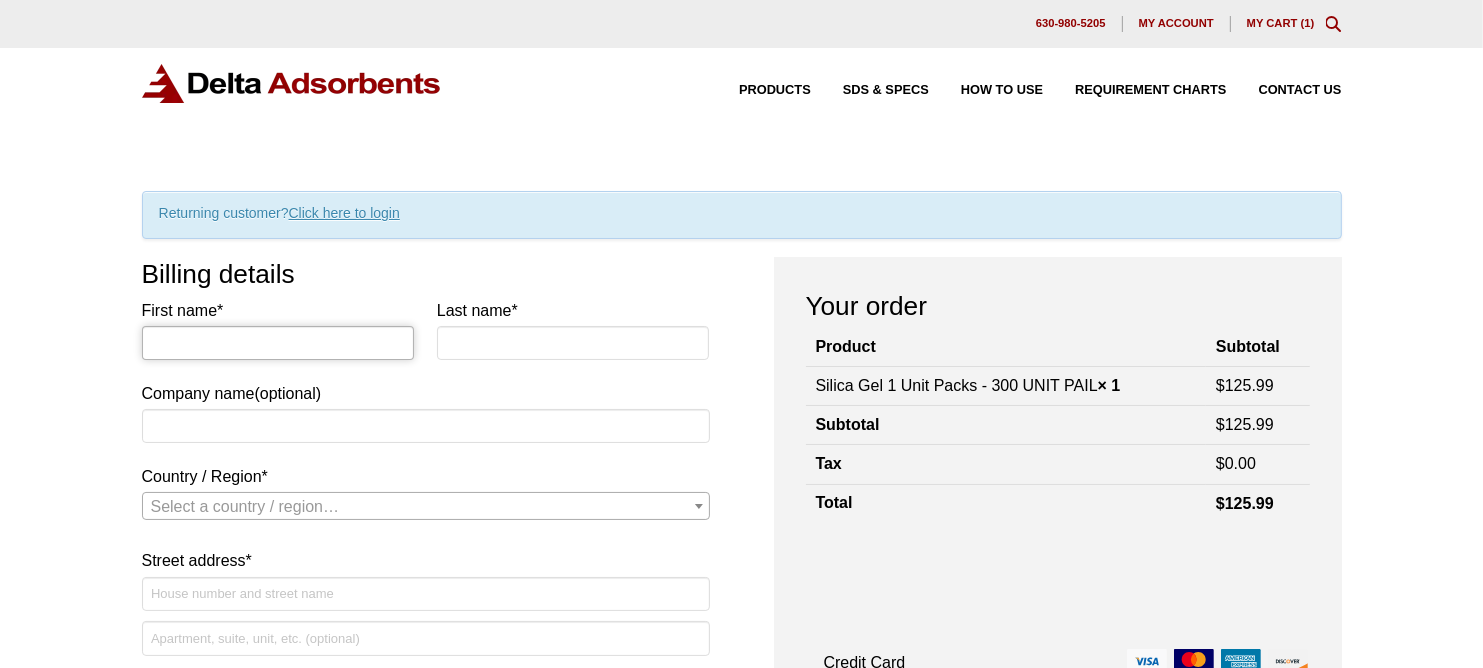 click on "First name  *" at bounding box center (278, 343) 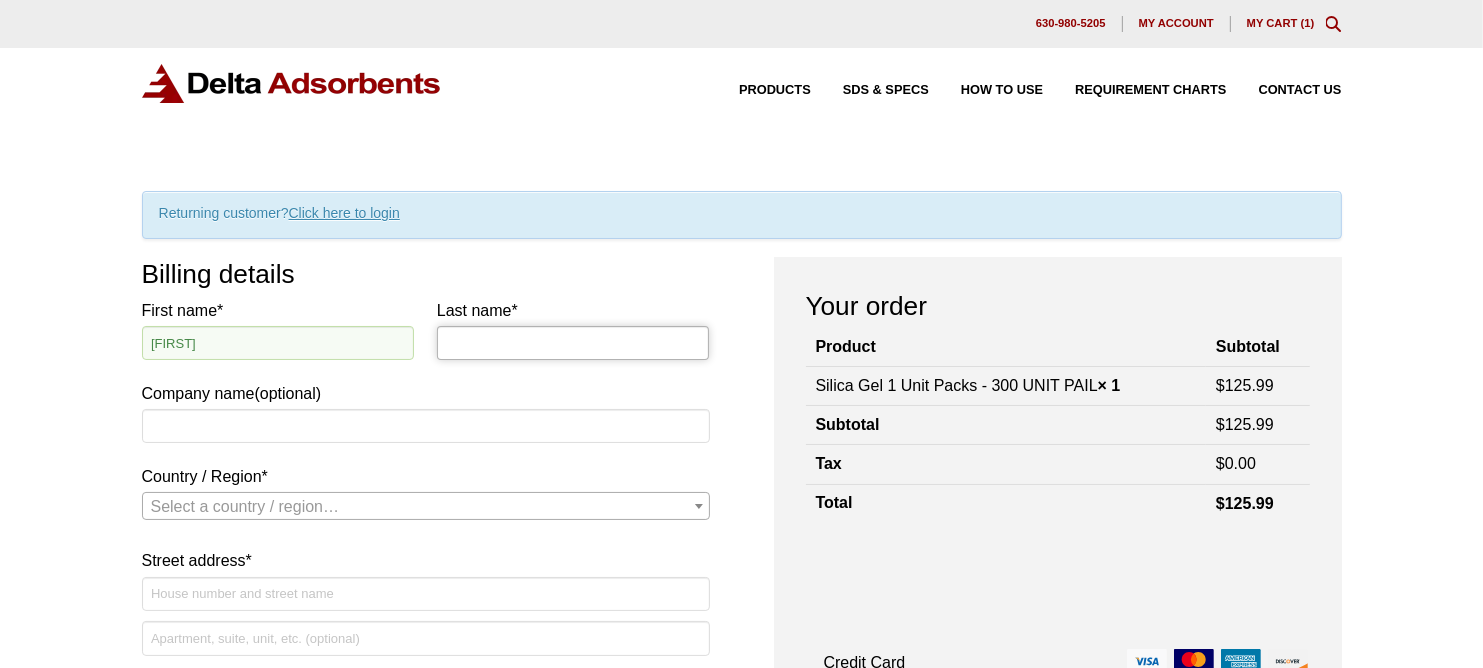 click on "Last name  *" at bounding box center [573, 343] 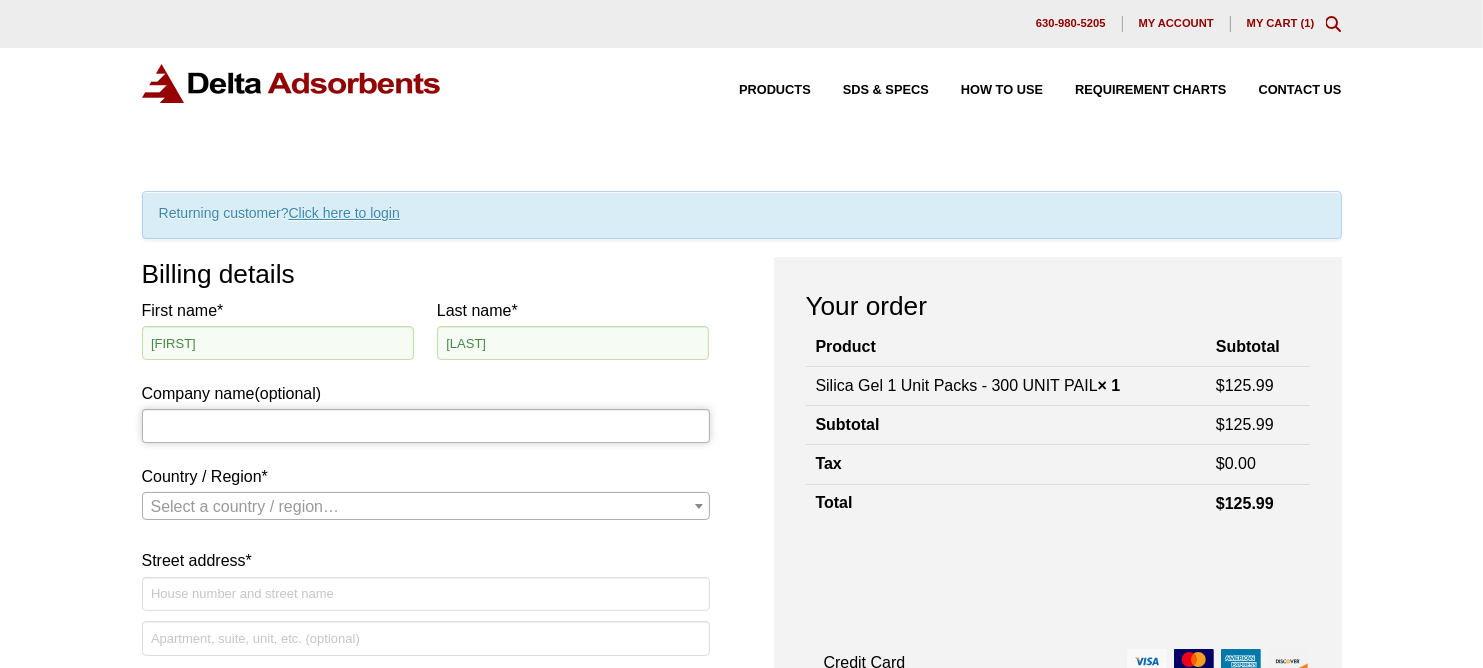 click on "Company name  (optional)" at bounding box center [426, 426] 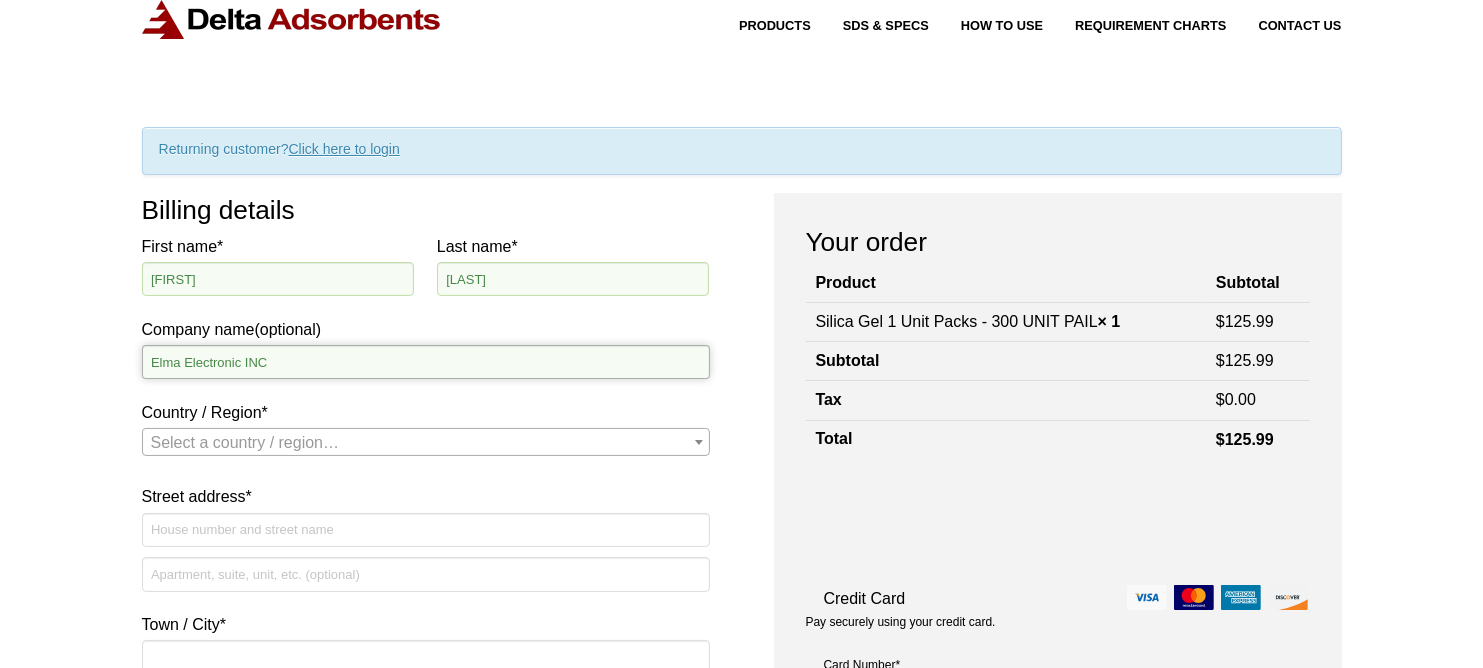 scroll, scrollTop: 100, scrollLeft: 0, axis: vertical 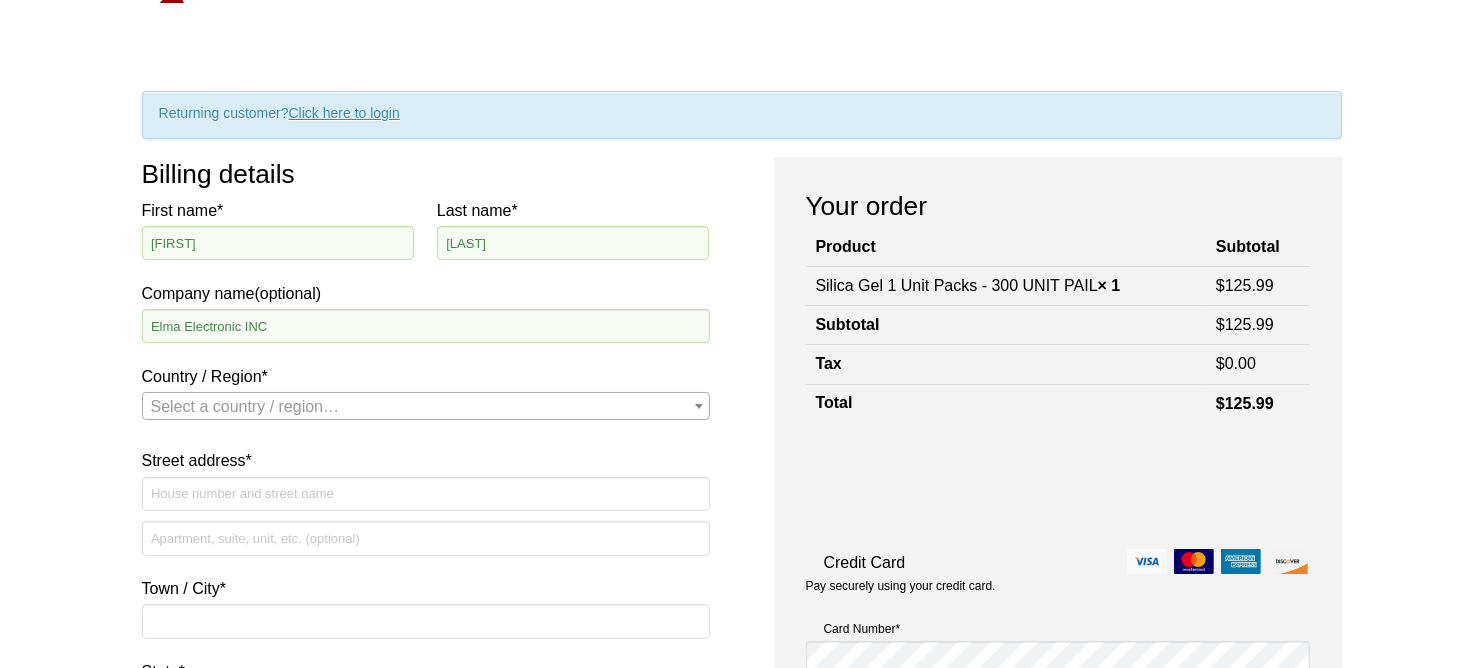 click on "Select a country / region…" at bounding box center [245, 406] 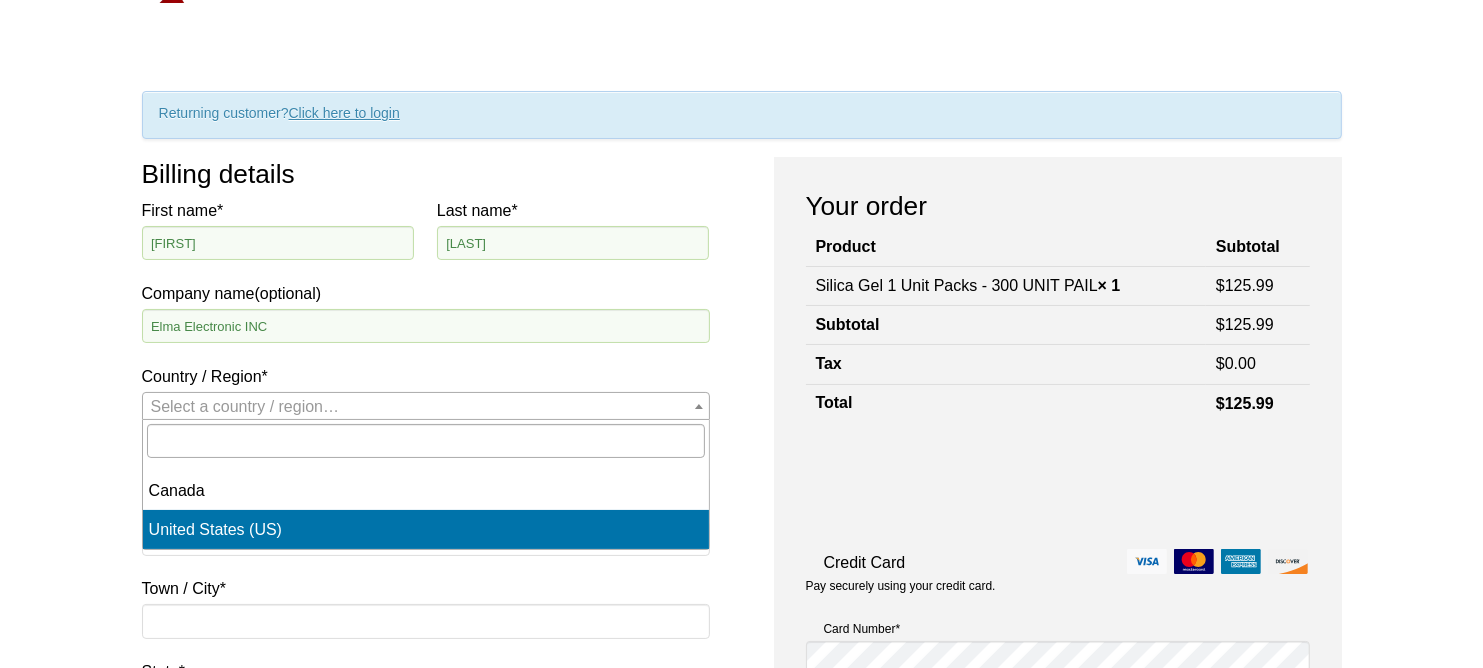 select on "US" 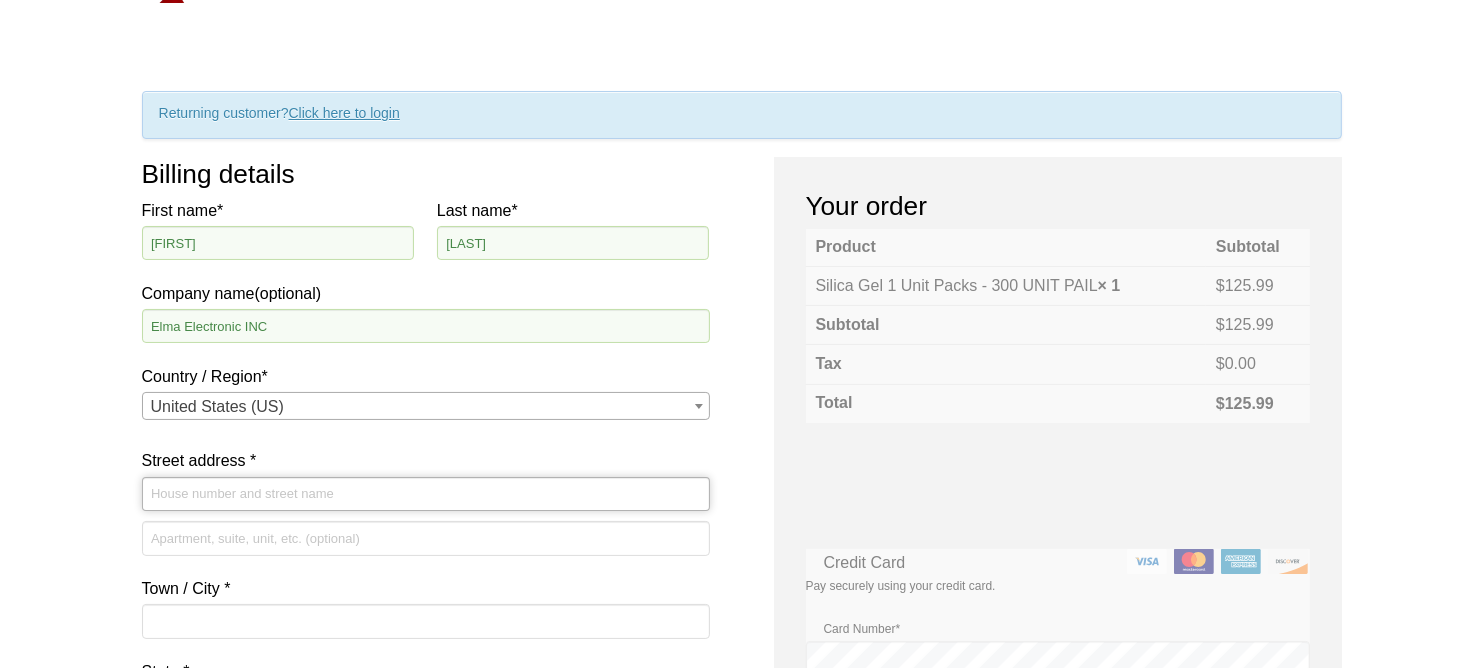 click on "Street address   *" at bounding box center [426, 494] 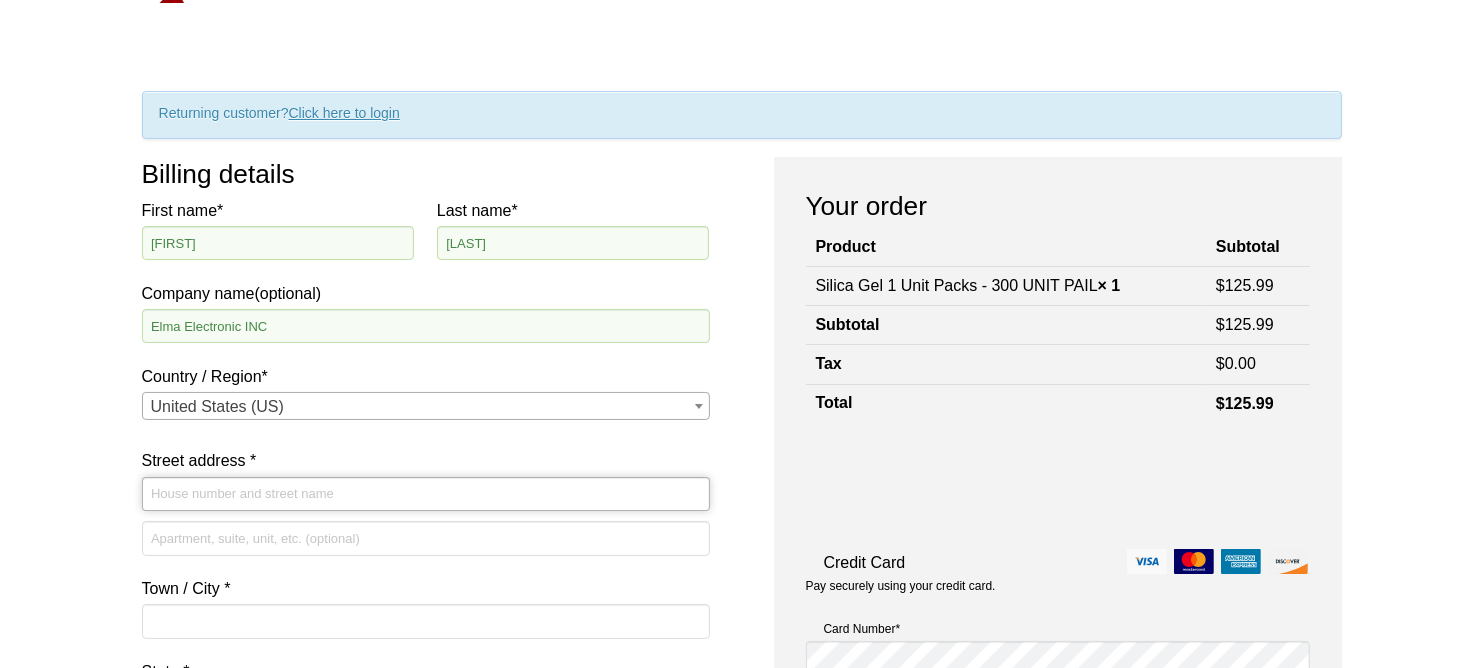 type on "[NUMBER] [STREET]" 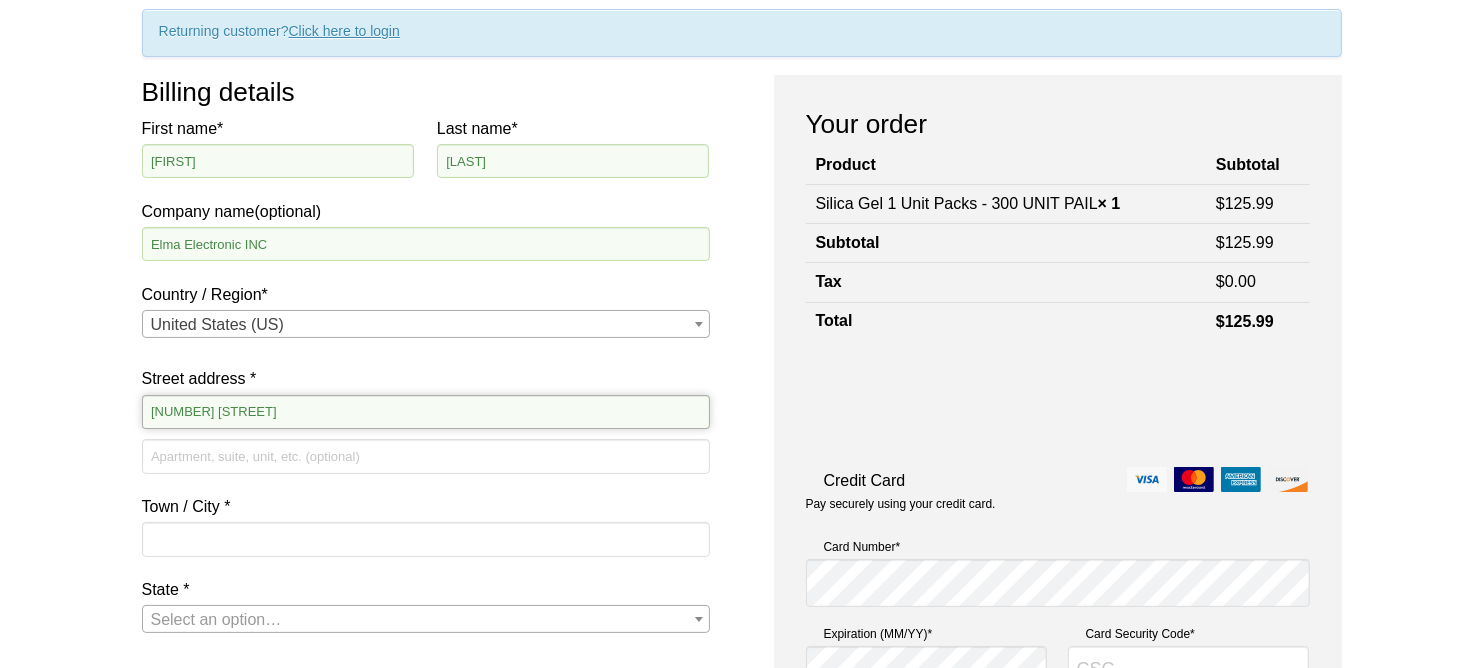 scroll, scrollTop: 300, scrollLeft: 0, axis: vertical 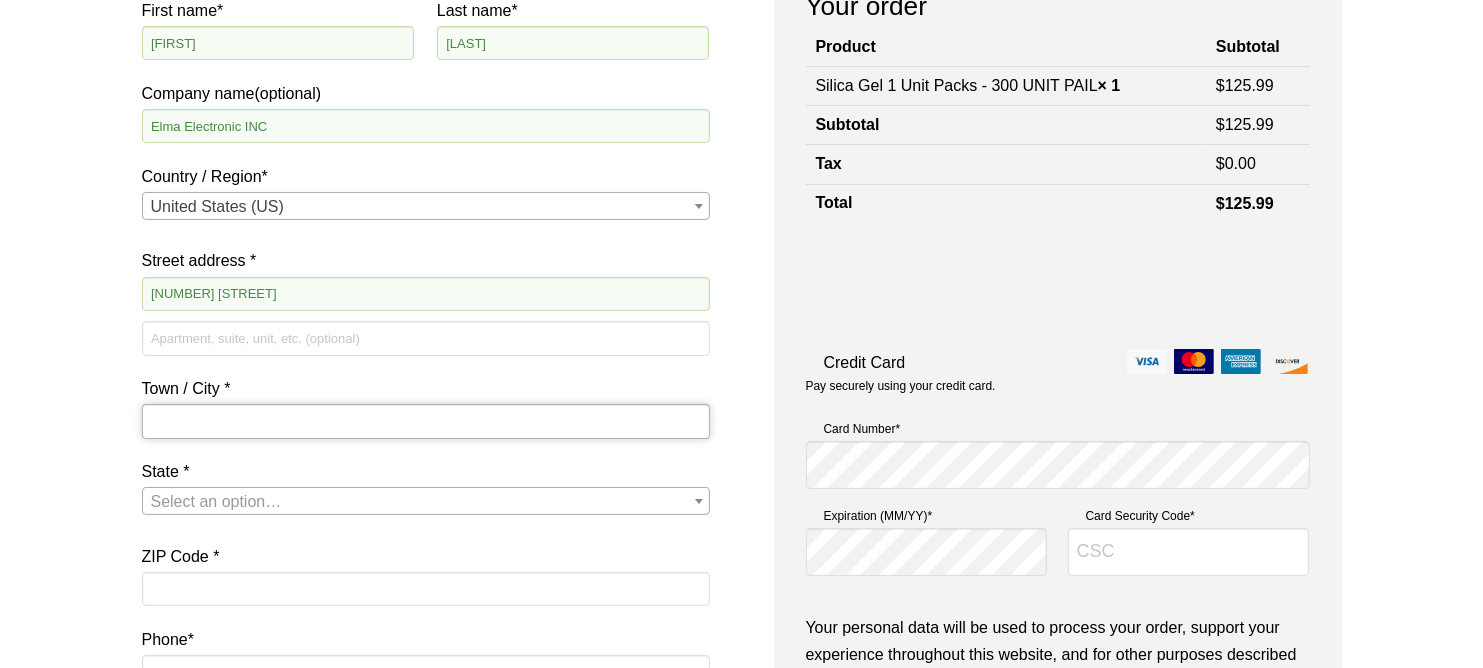 click on "Town / City   *" at bounding box center (426, 421) 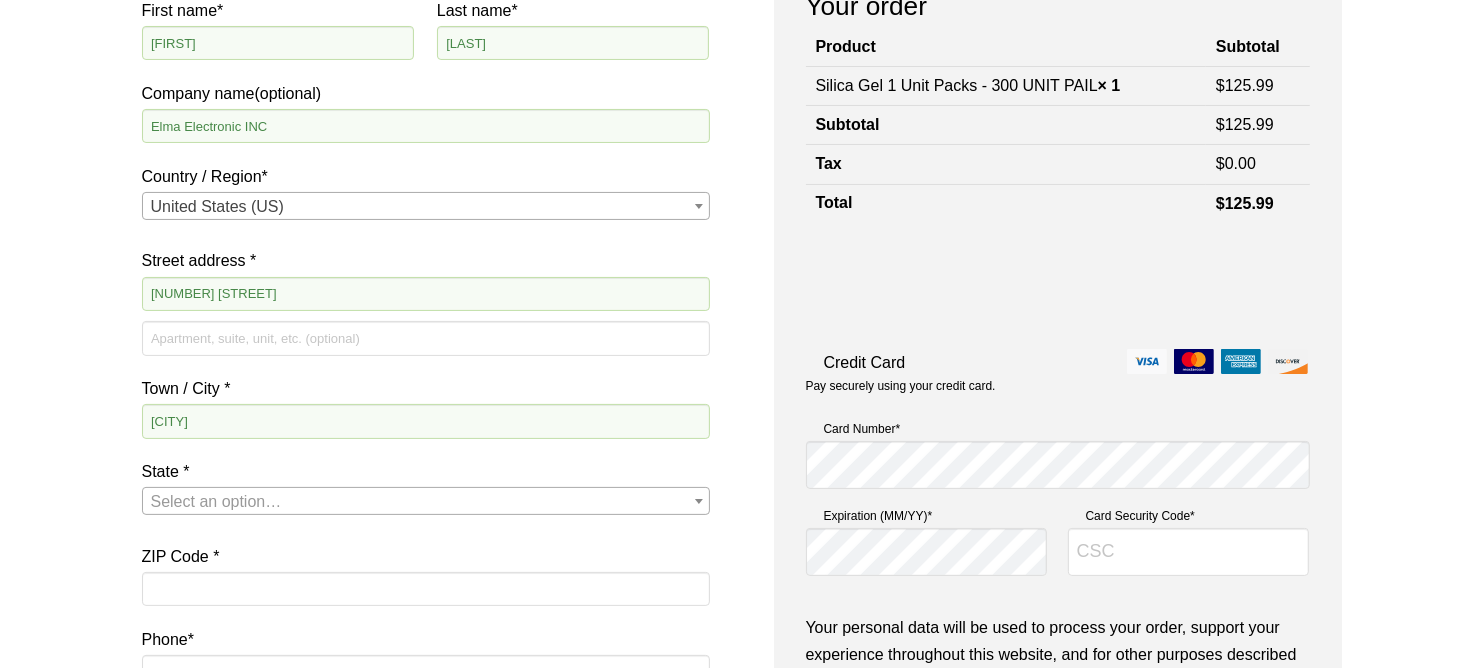 click on "Select an option…" at bounding box center (216, 501) 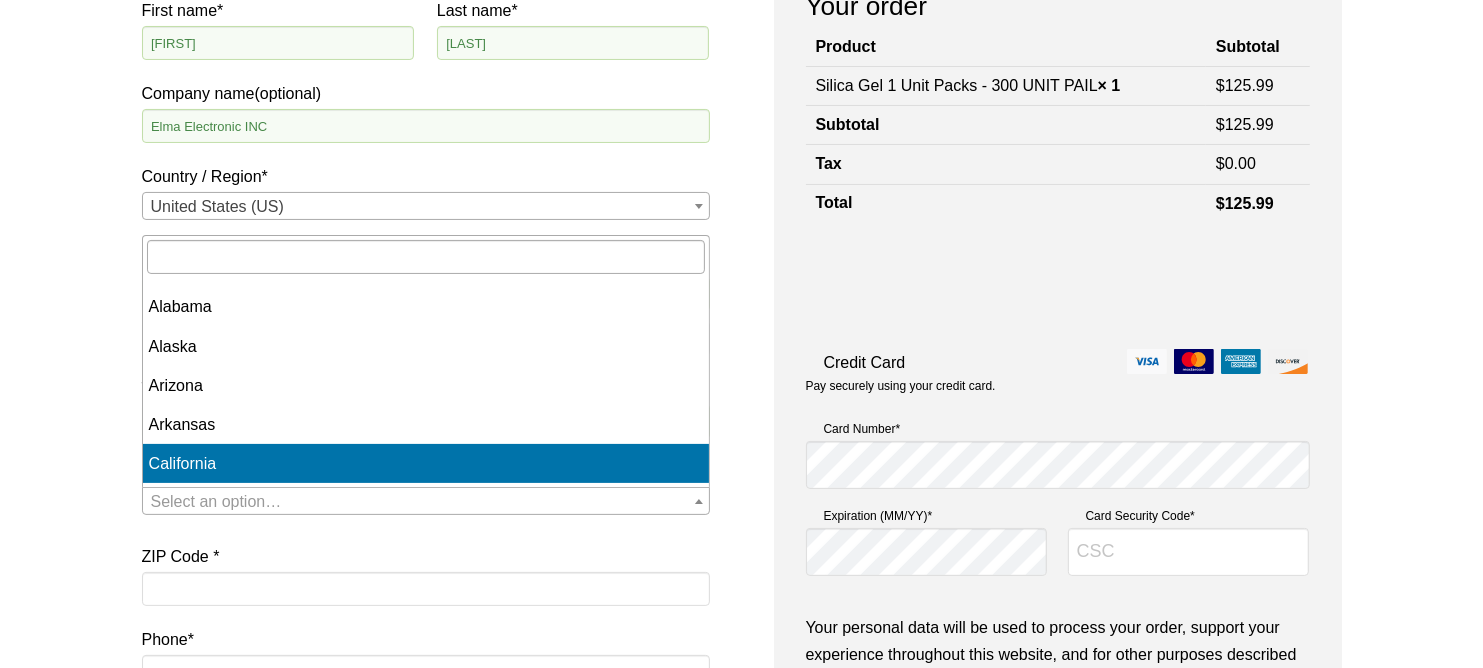 select on "CA" 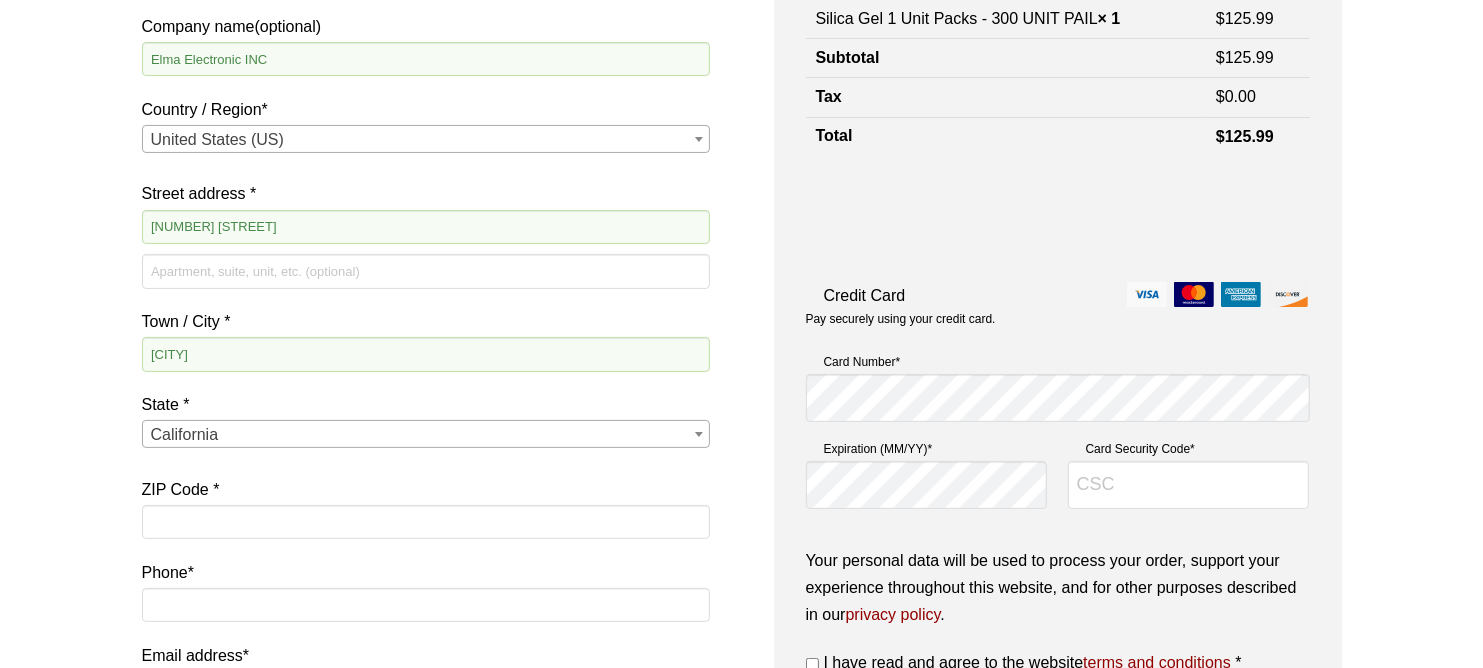 scroll, scrollTop: 600, scrollLeft: 0, axis: vertical 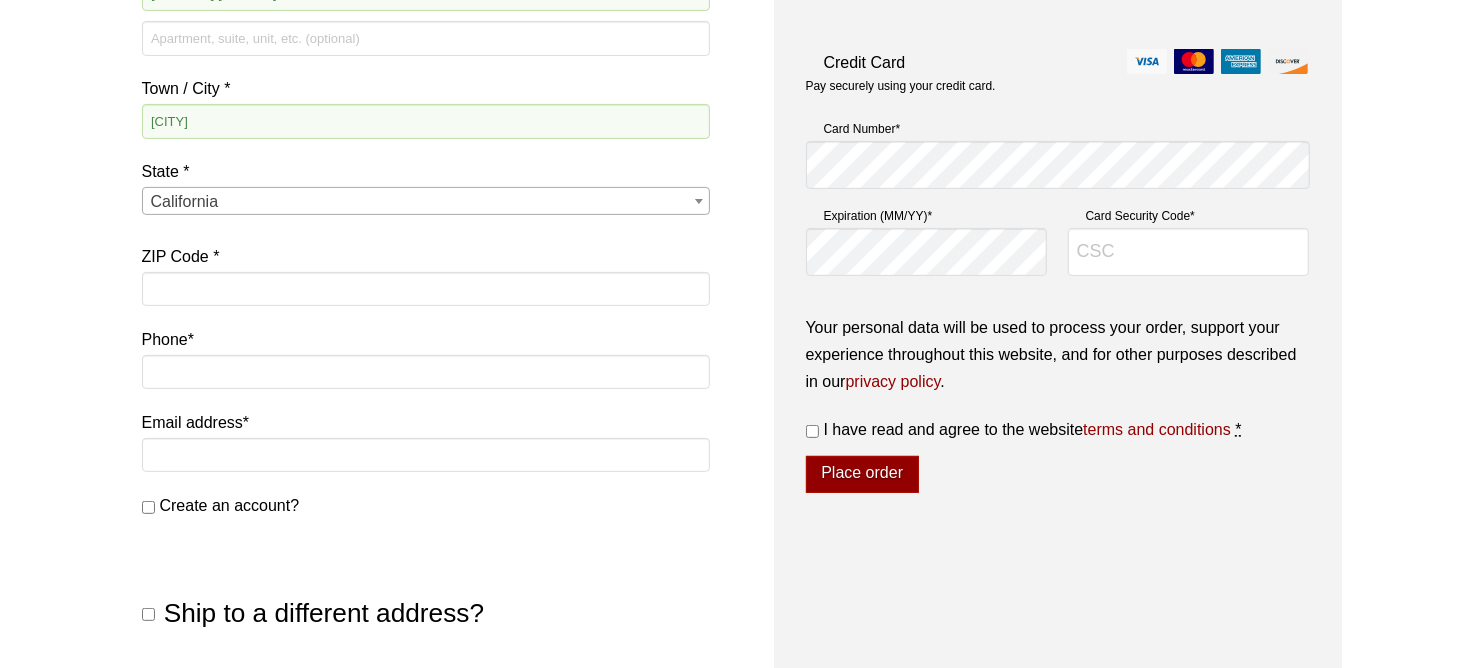 drag, startPoint x: 179, startPoint y: 271, endPoint x: 180, endPoint y: 285, distance: 14.035668 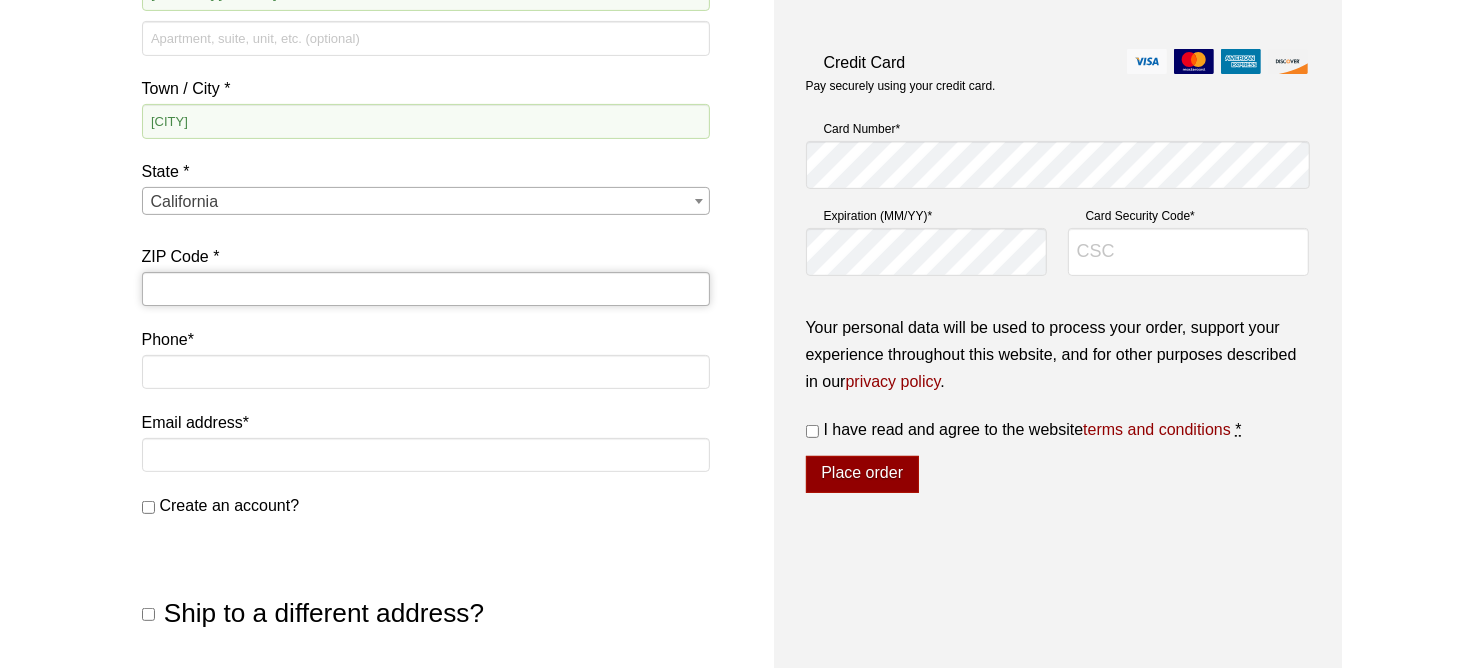click on "ZIP Code   *" at bounding box center [426, 289] 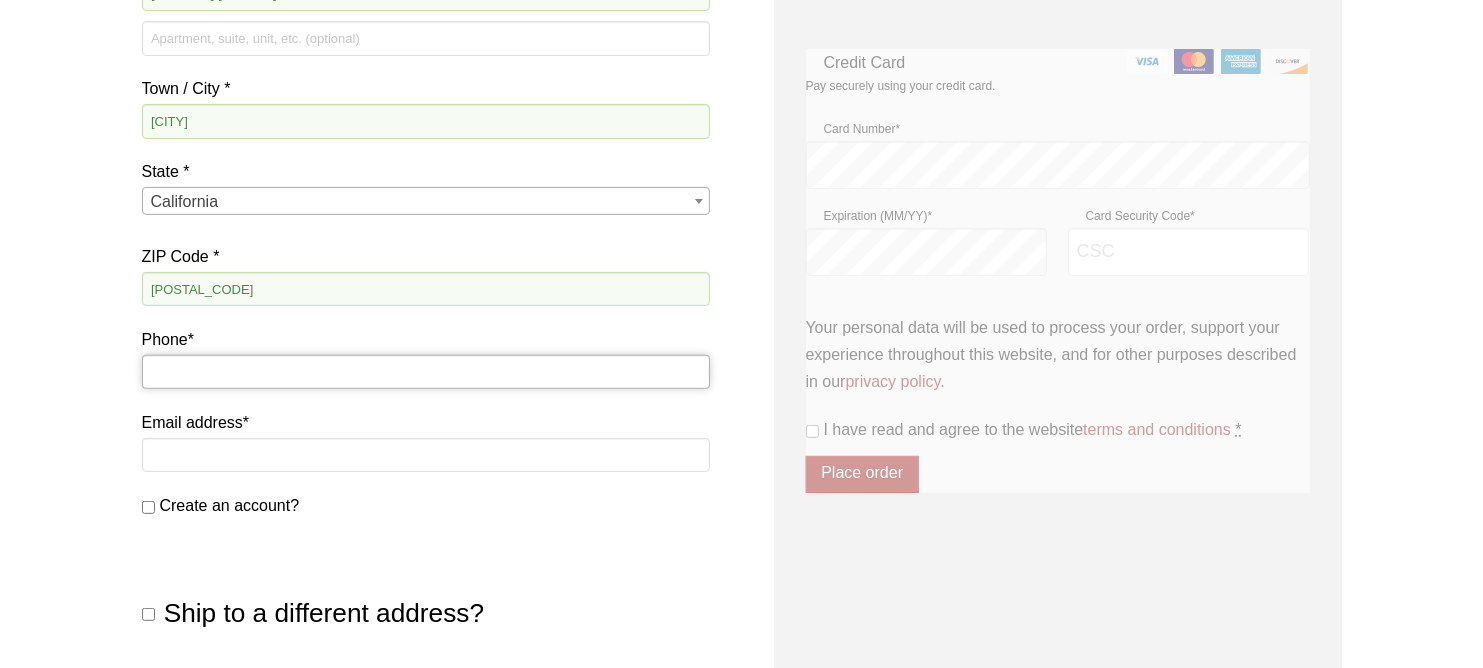 click on "Phone  *" at bounding box center [426, 372] 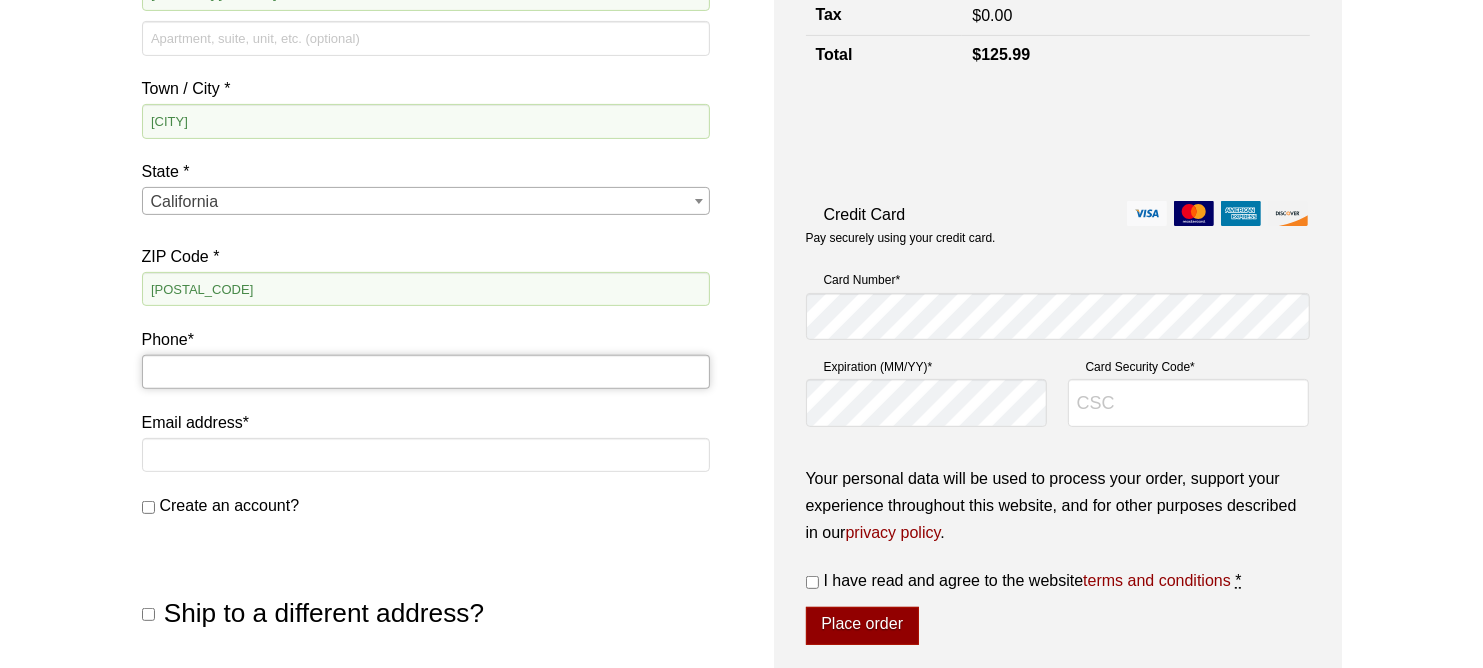type on "[PHONE]" 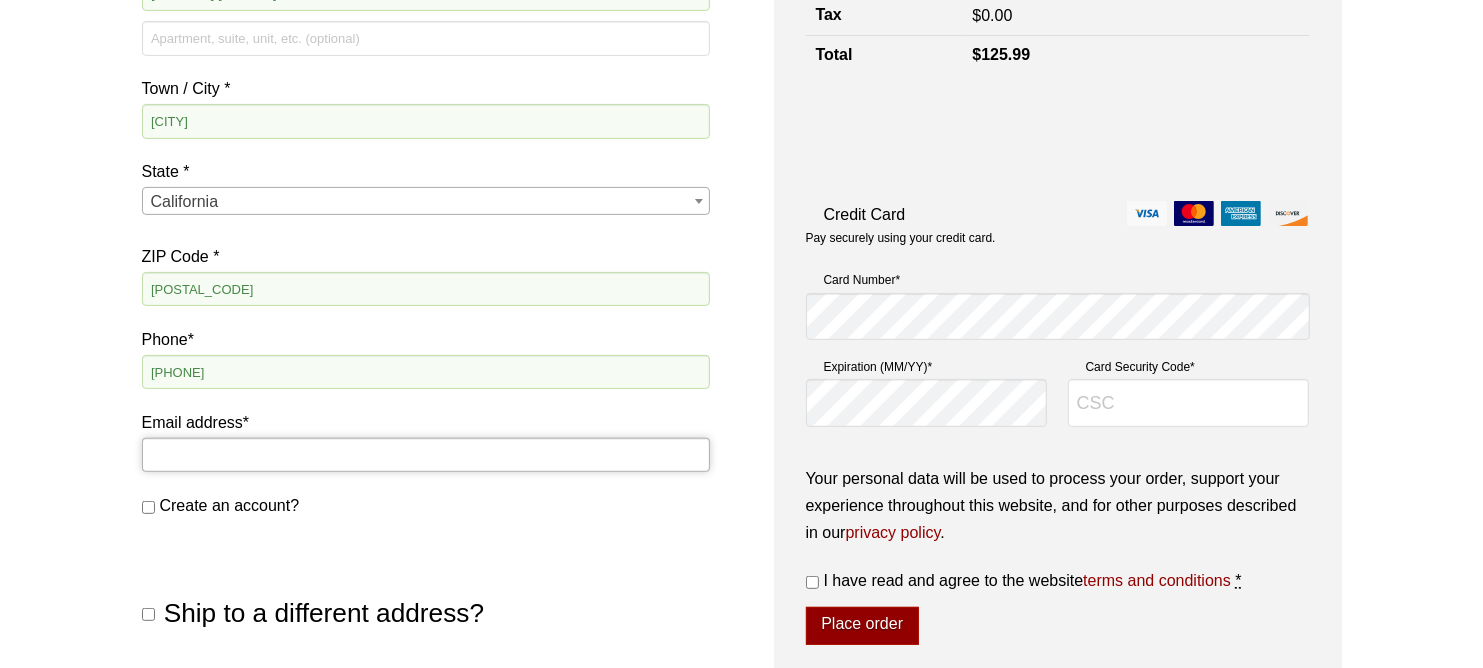 click on "Email address  *" at bounding box center (426, 455) 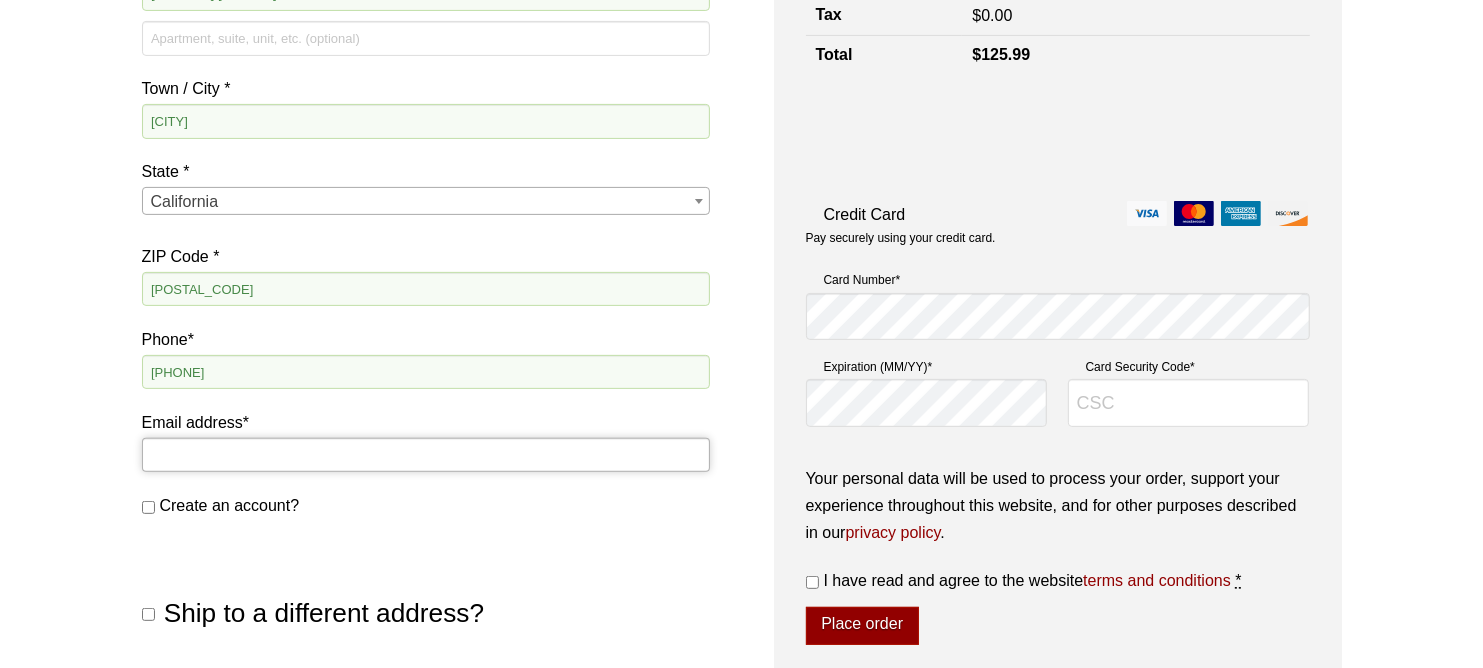 type on "renee.gonzales@example.com" 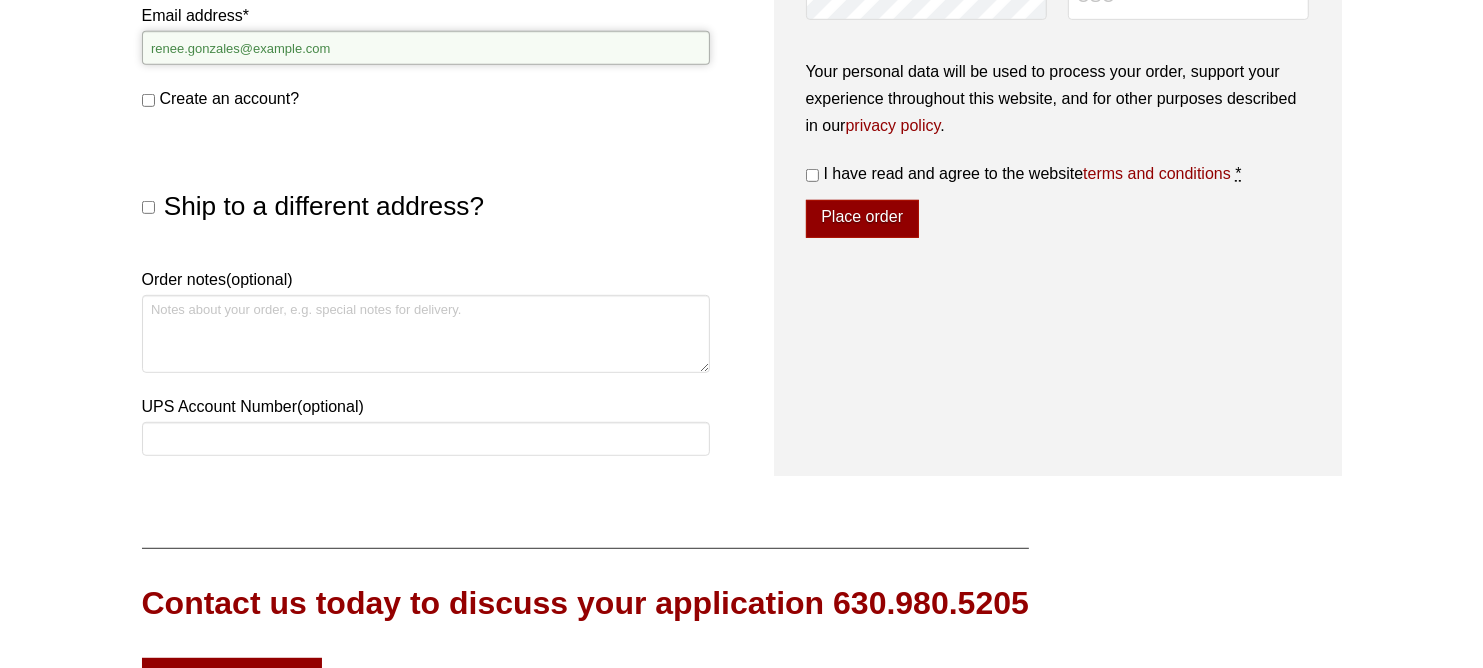 scroll, scrollTop: 1100, scrollLeft: 0, axis: vertical 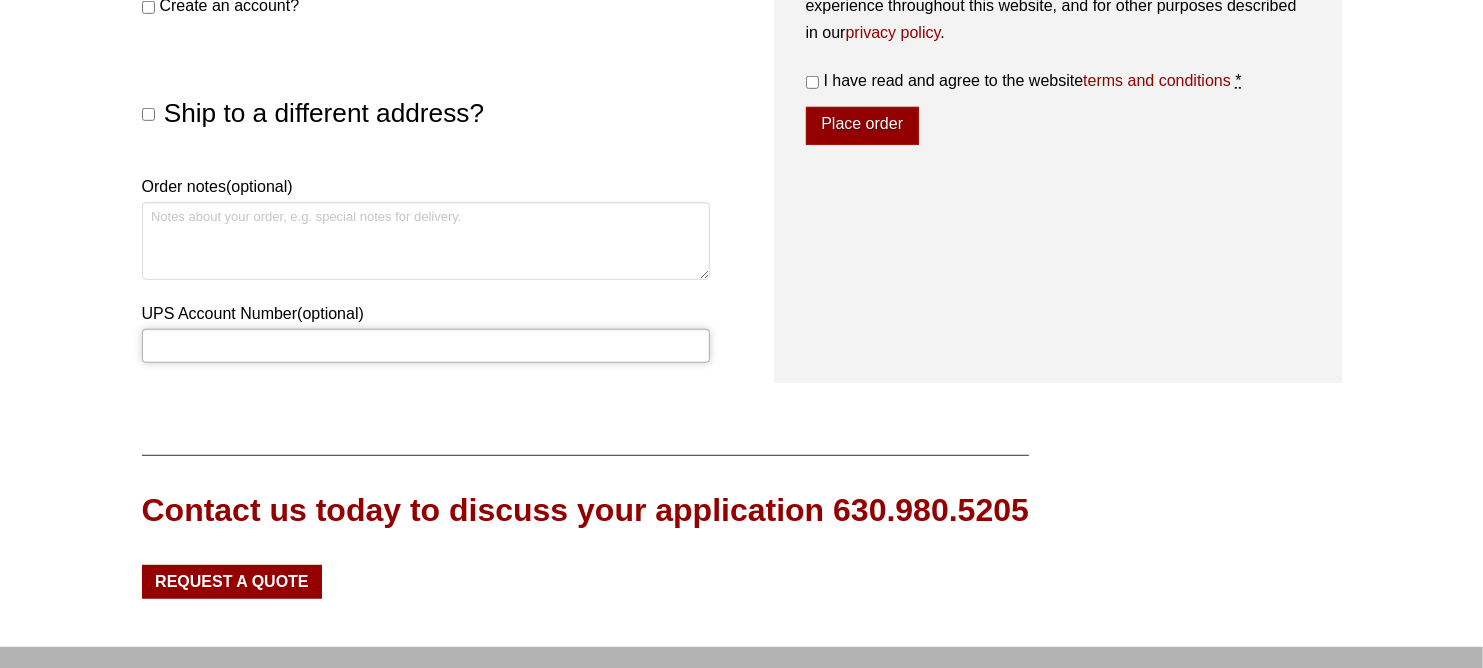 click on "UPS Account Number  (optional)" at bounding box center [426, 346] 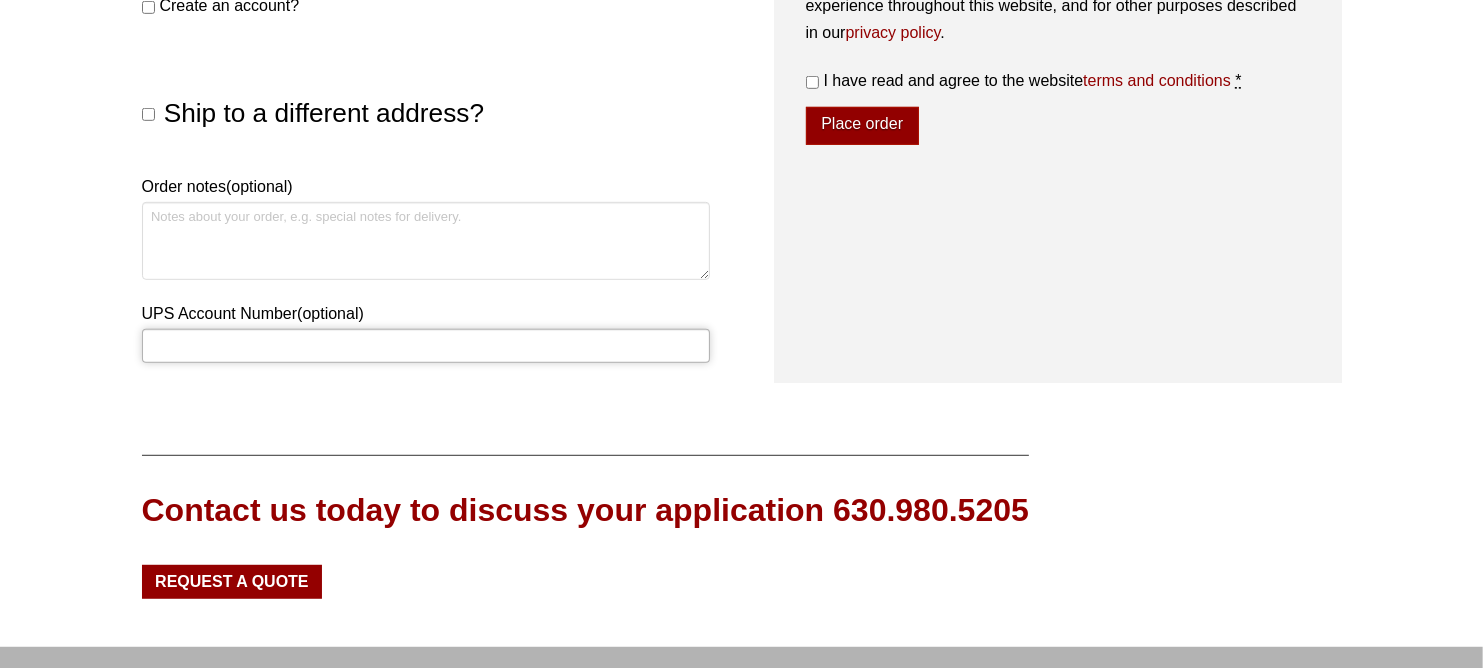 type on "[SSN]" 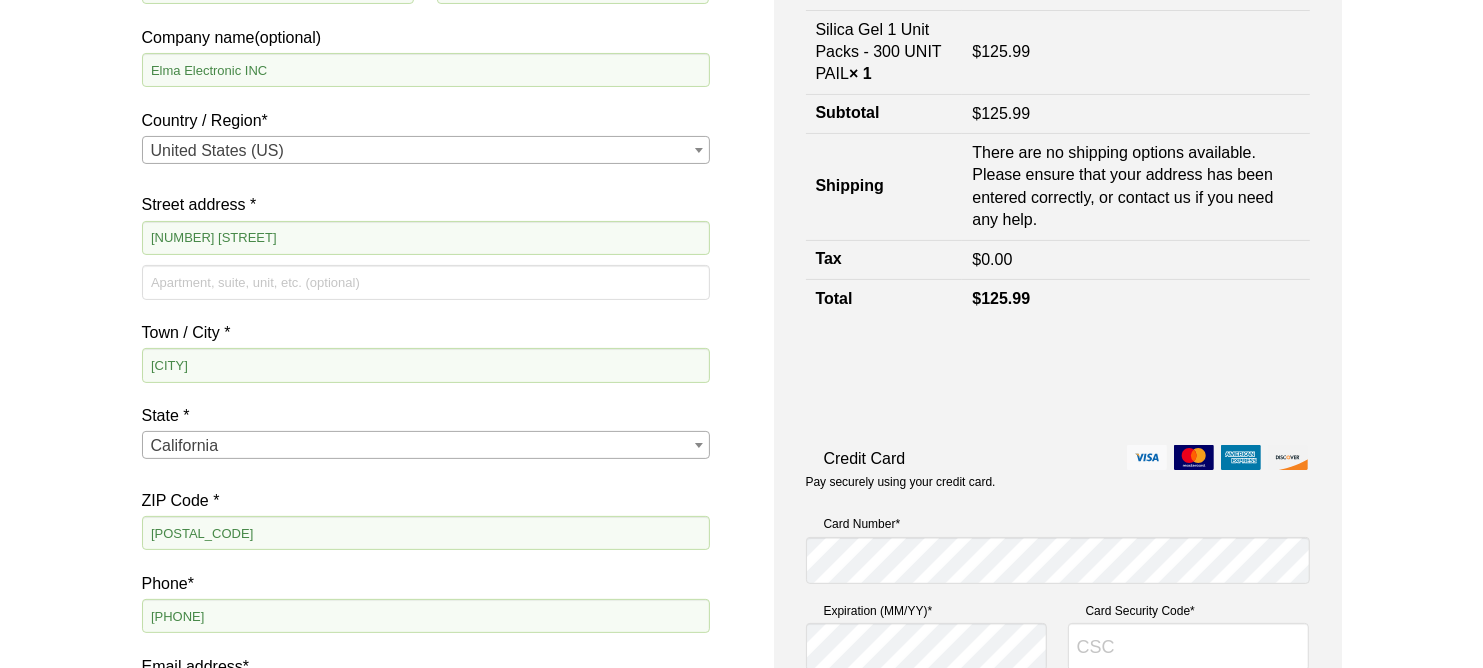 scroll, scrollTop: 300, scrollLeft: 0, axis: vertical 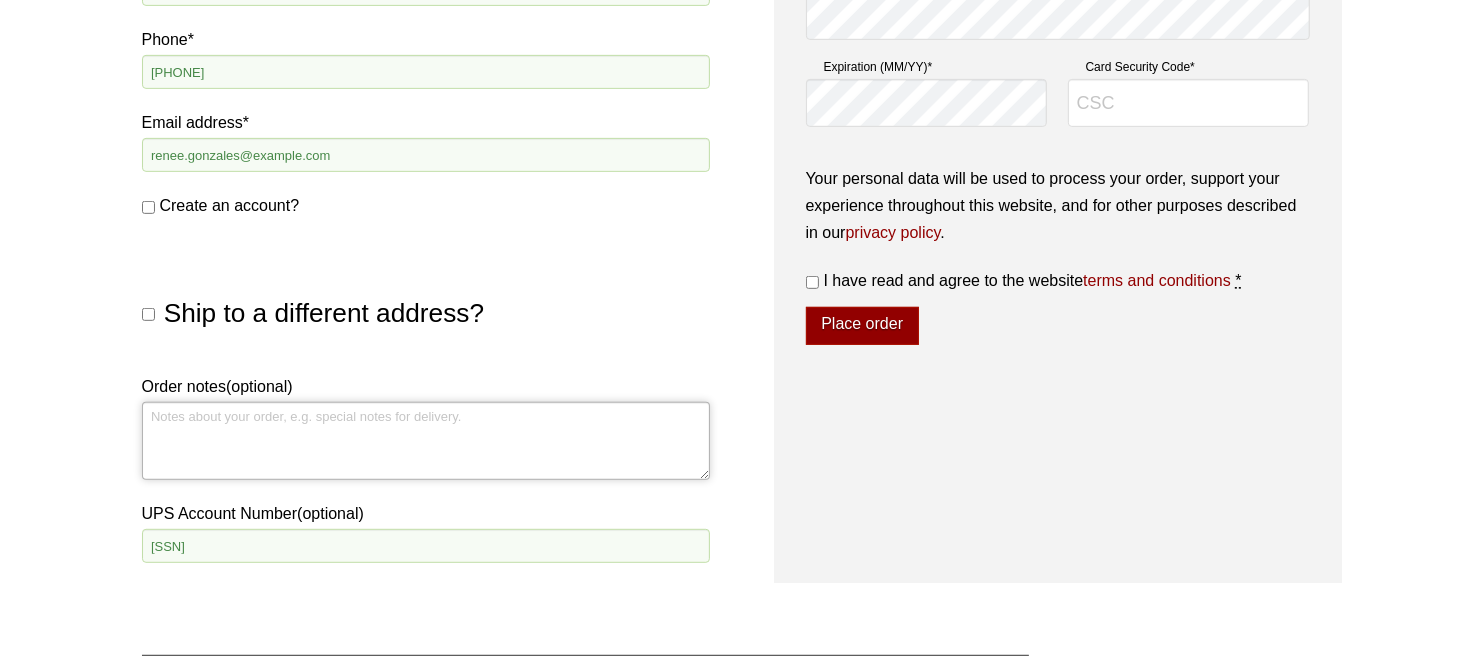 click on "Order notes  (optional)" at bounding box center [426, 441] 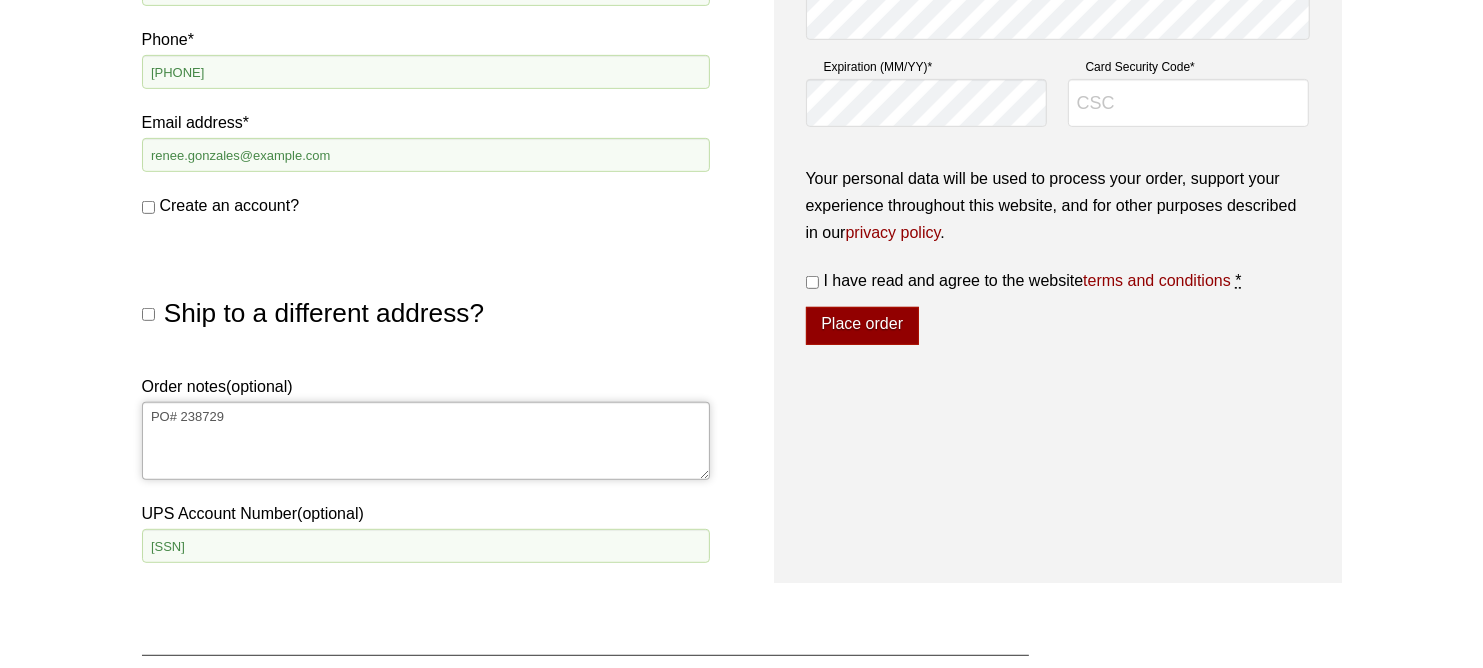 type on "PO# 238729" 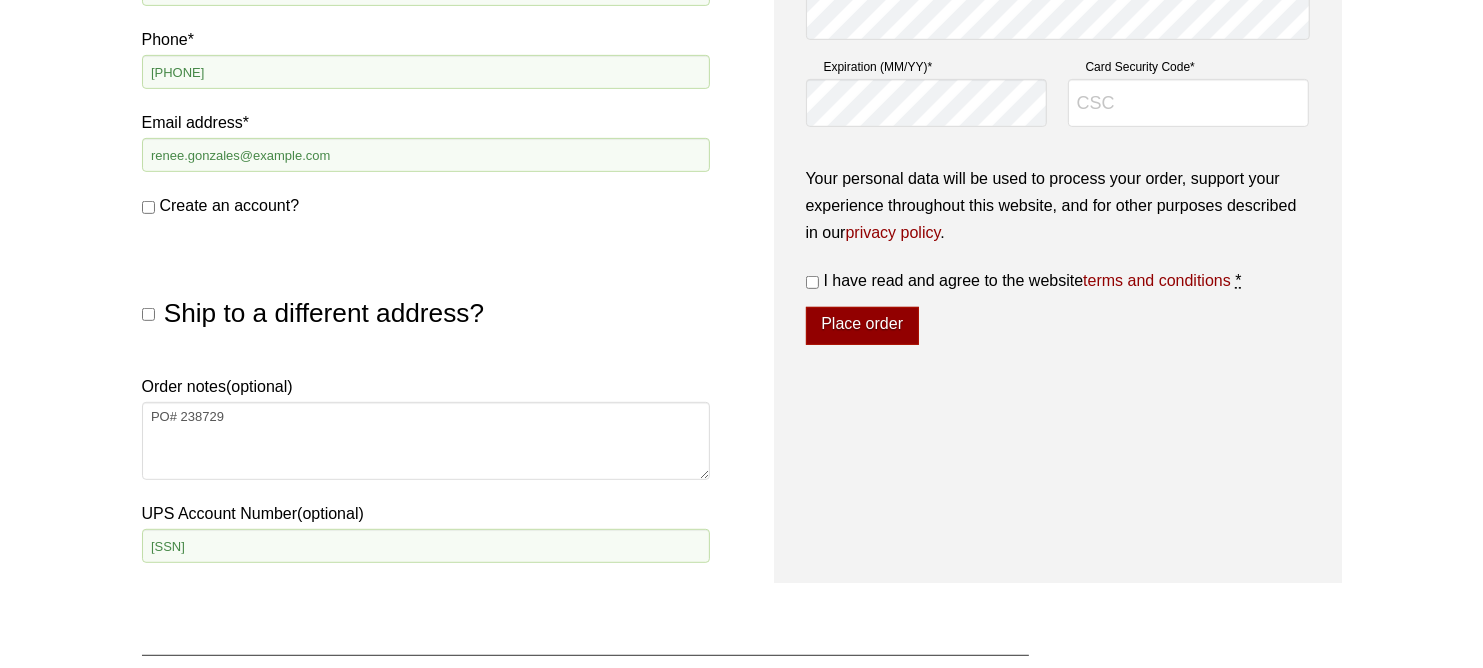 click on "I have read and agree to the website  terms and conditions   *" at bounding box center (812, 282) 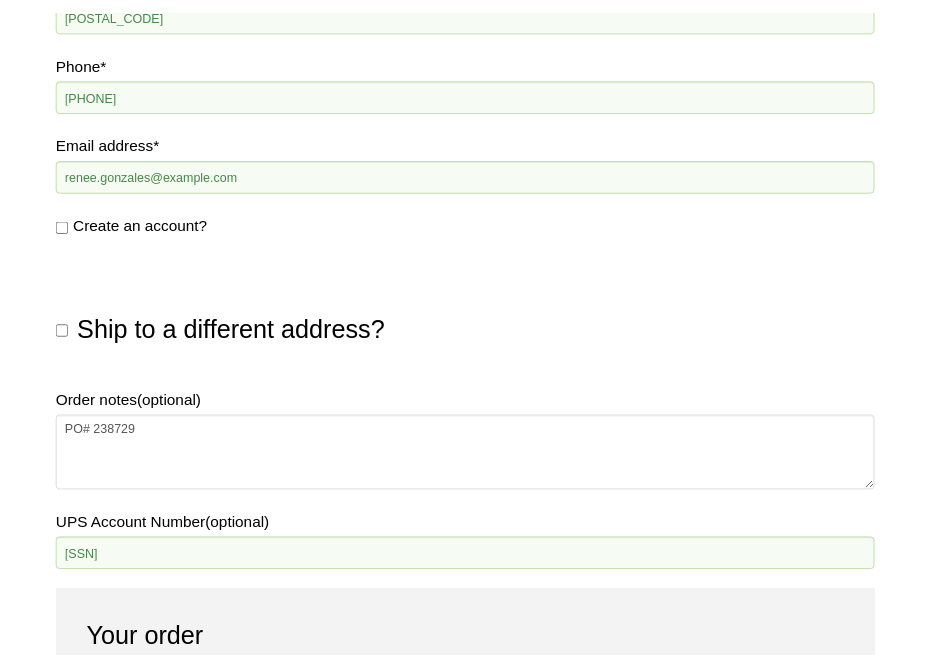 scroll, scrollTop: 908, scrollLeft: 0, axis: vertical 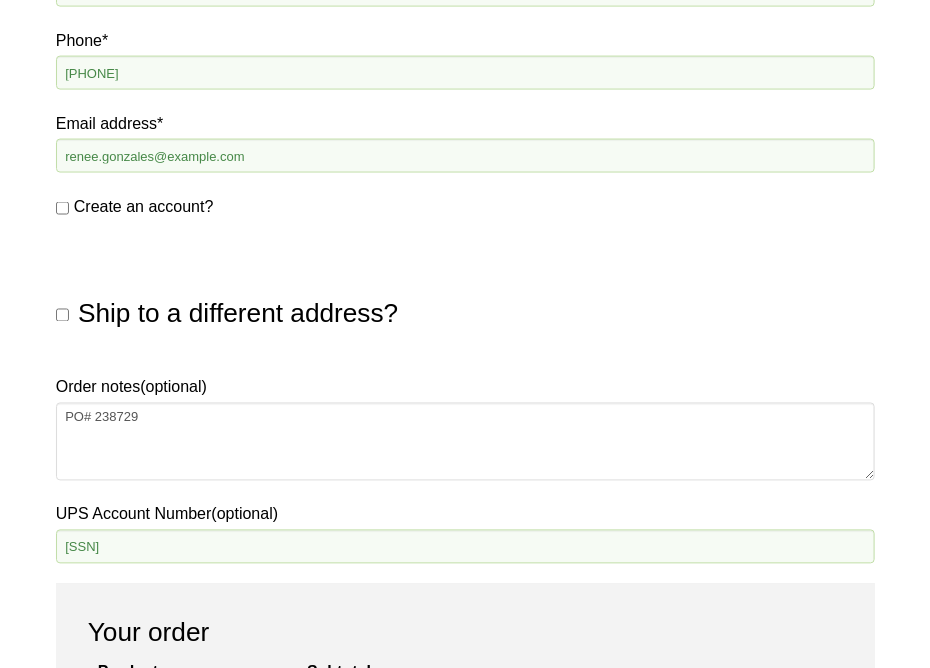 click on "Ship to a different address?" at bounding box center [465, 314] 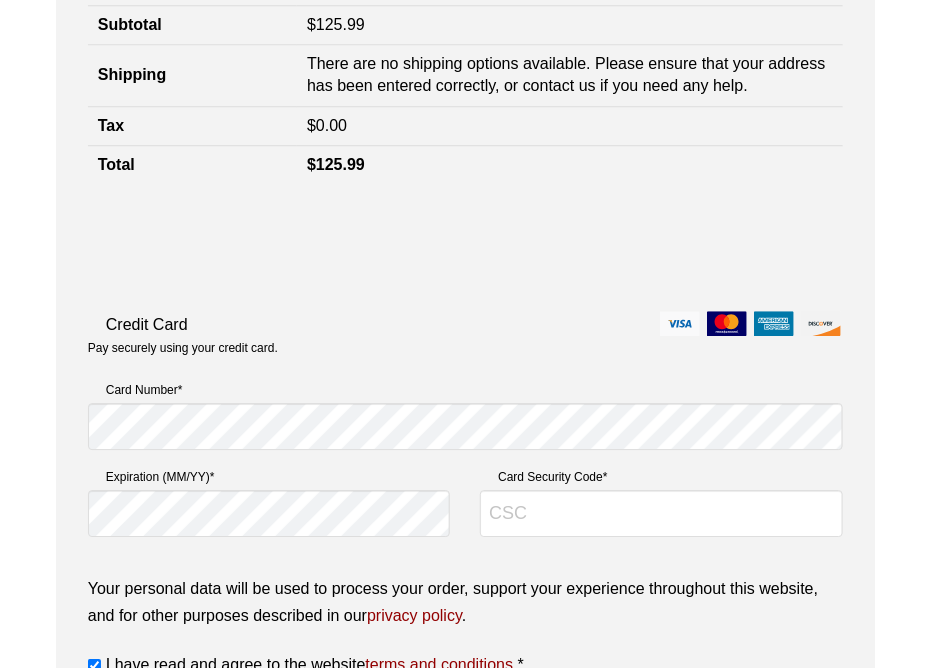 scroll, scrollTop: 1674, scrollLeft: 0, axis: vertical 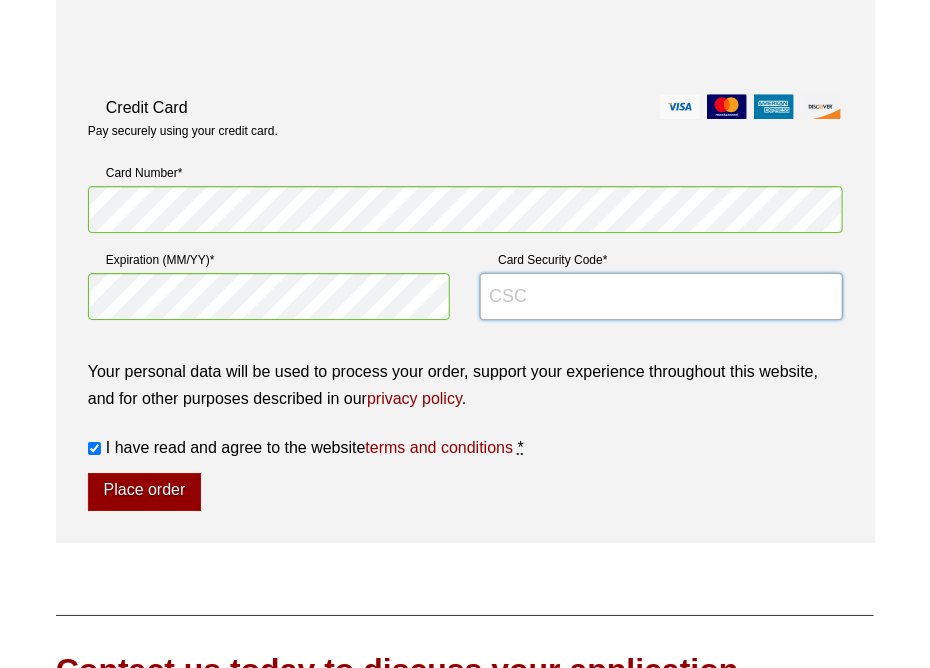 click on "Card Security Code  *" at bounding box center [661, 297] 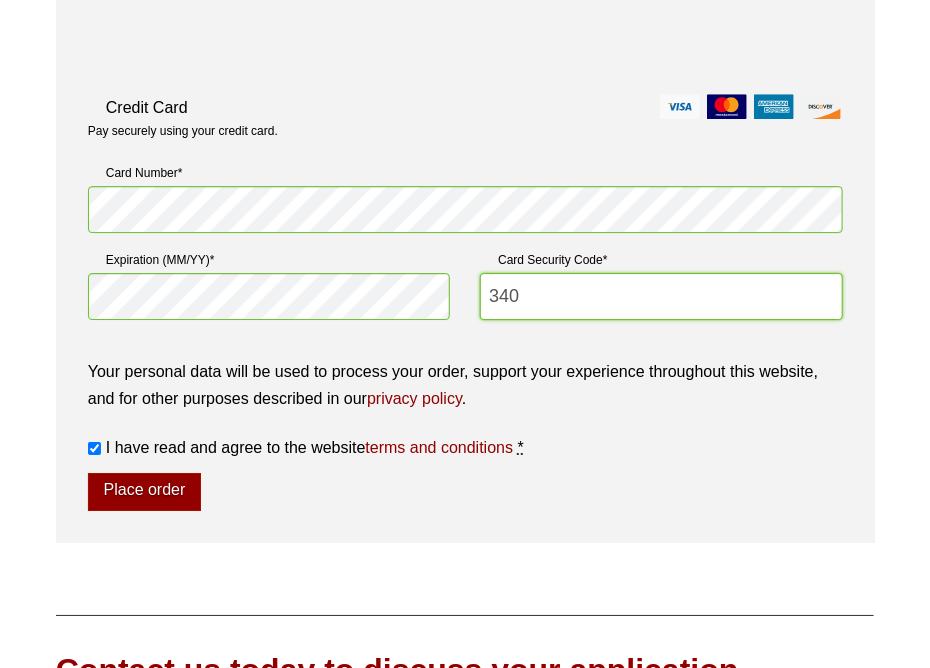 type on "340" 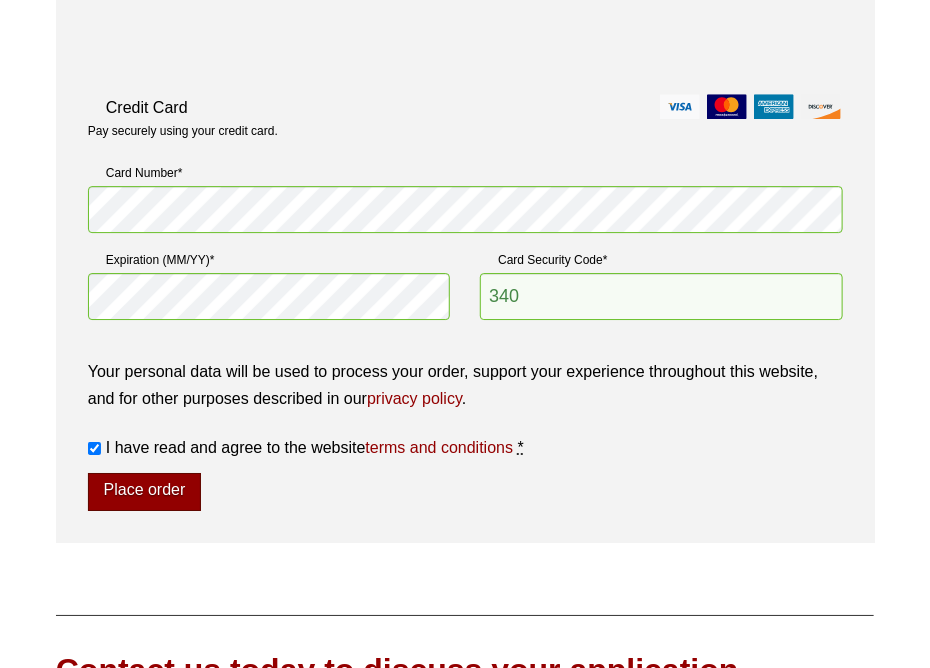 click on "Place order" at bounding box center (144, 492) 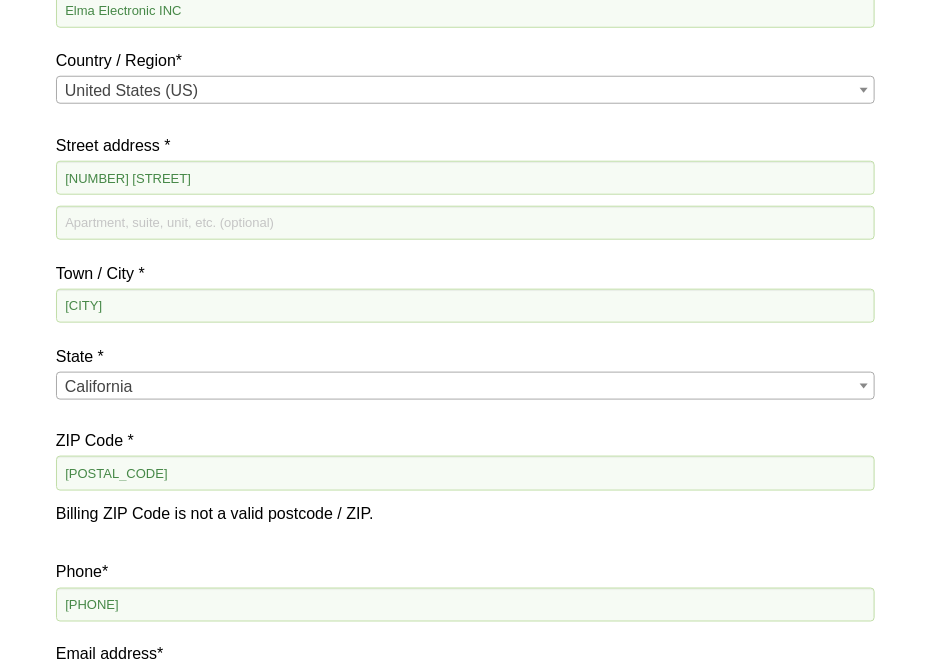scroll, scrollTop: 565, scrollLeft: 0, axis: vertical 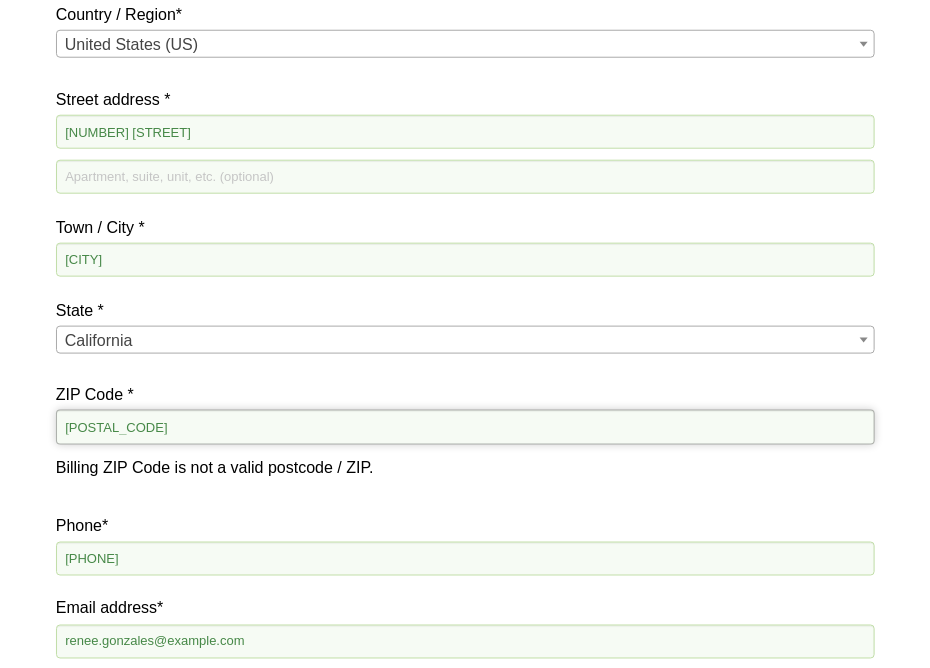drag, startPoint x: 117, startPoint y: 430, endPoint x: 95, endPoint y: 439, distance: 23.769728 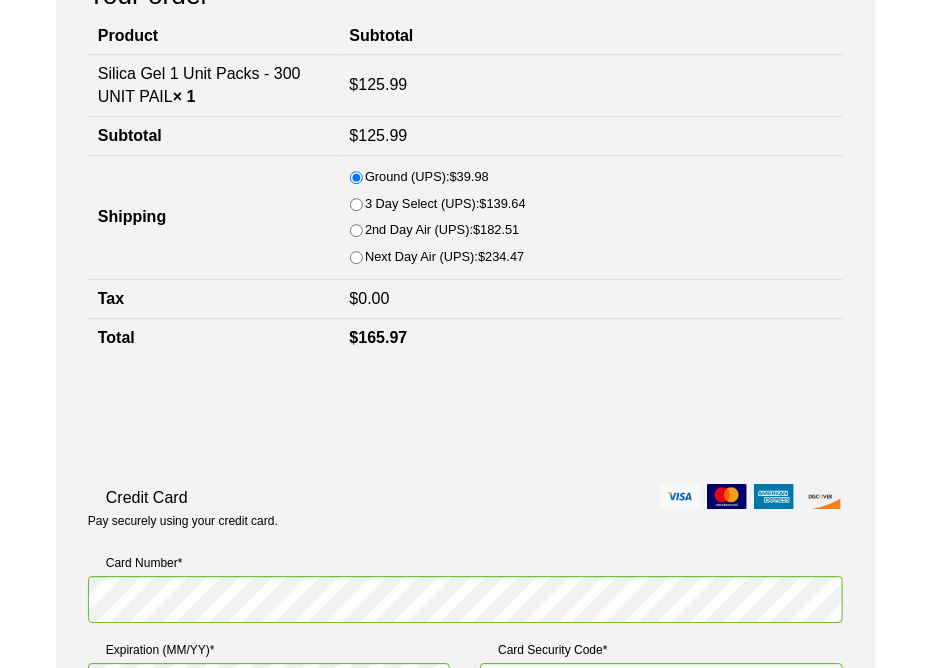 scroll, scrollTop: 1765, scrollLeft: 0, axis: vertical 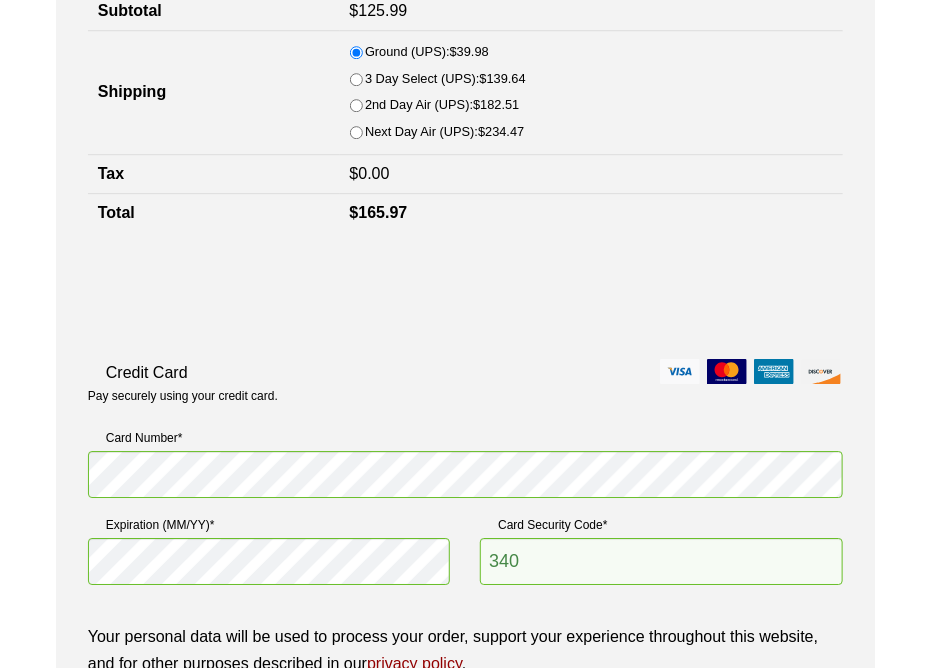 type on "94538" 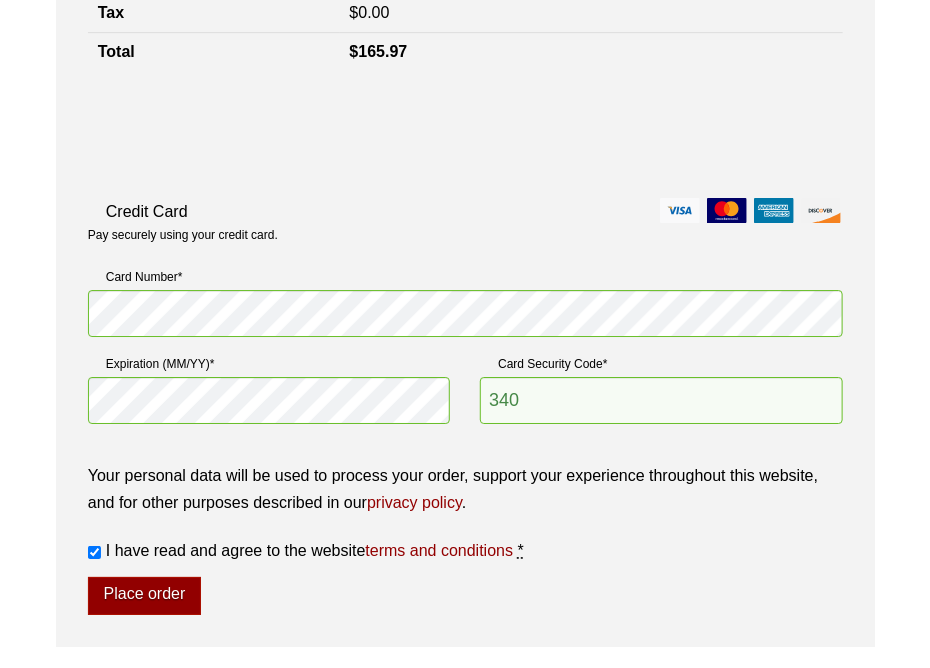 scroll, scrollTop: 2065, scrollLeft: 0, axis: vertical 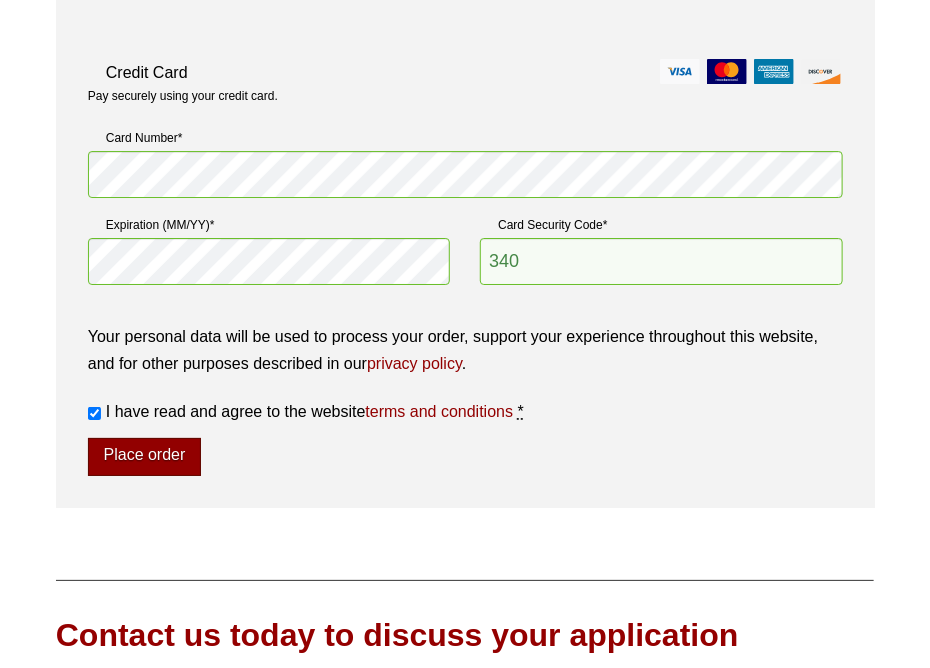 click on "Place order" at bounding box center [144, 457] 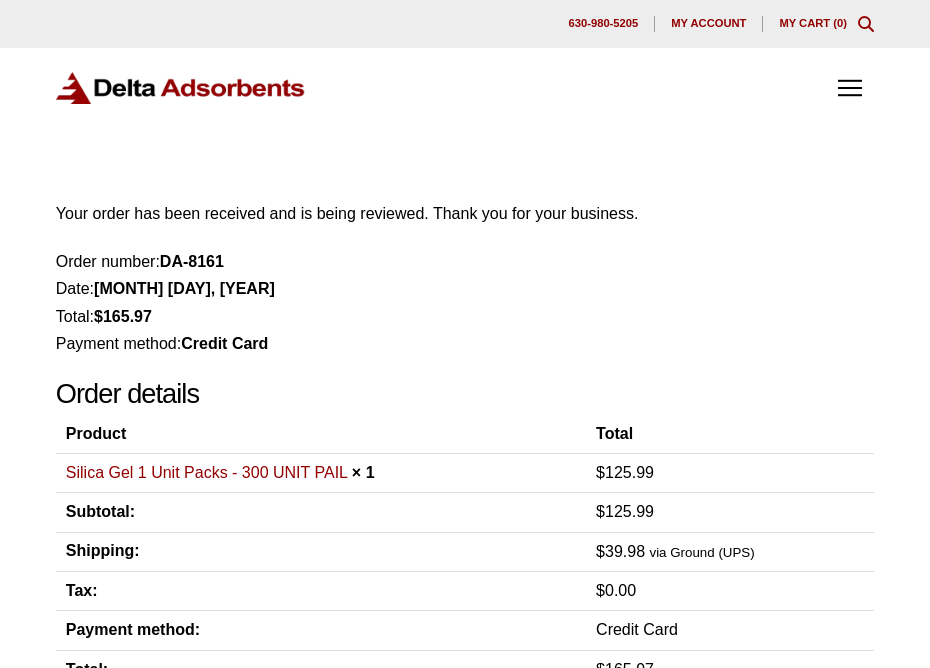 scroll, scrollTop: 0, scrollLeft: 0, axis: both 